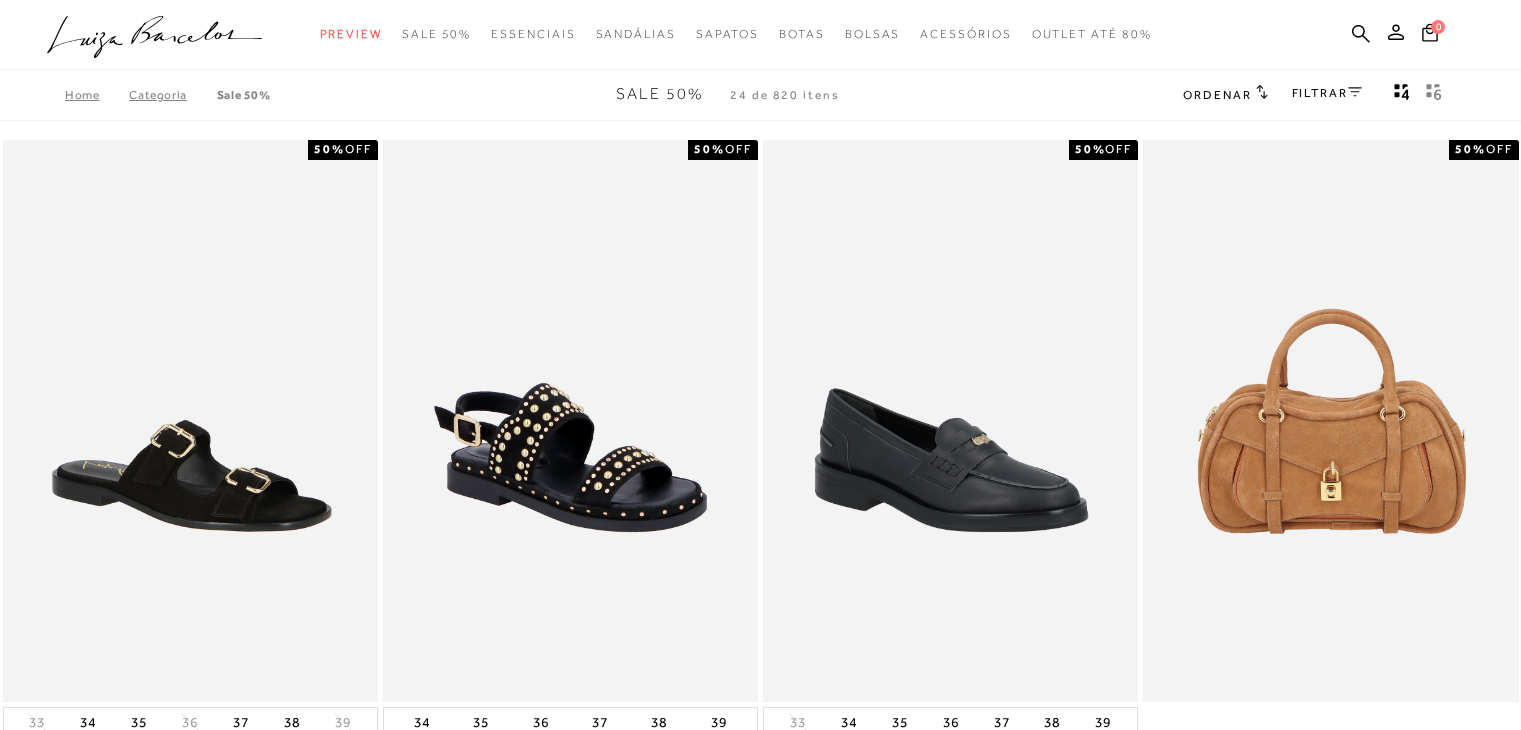 scroll, scrollTop: 0, scrollLeft: 0, axis: both 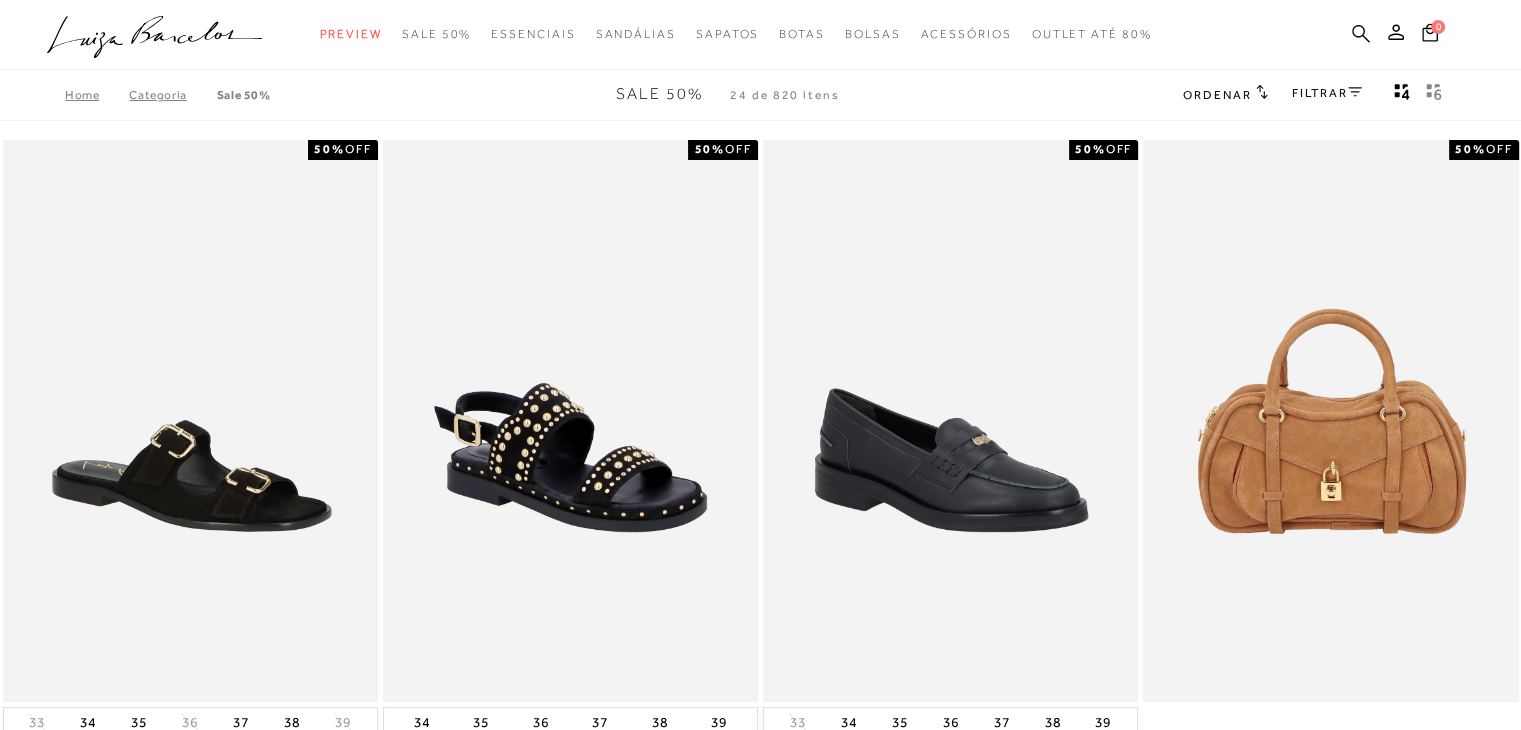 click 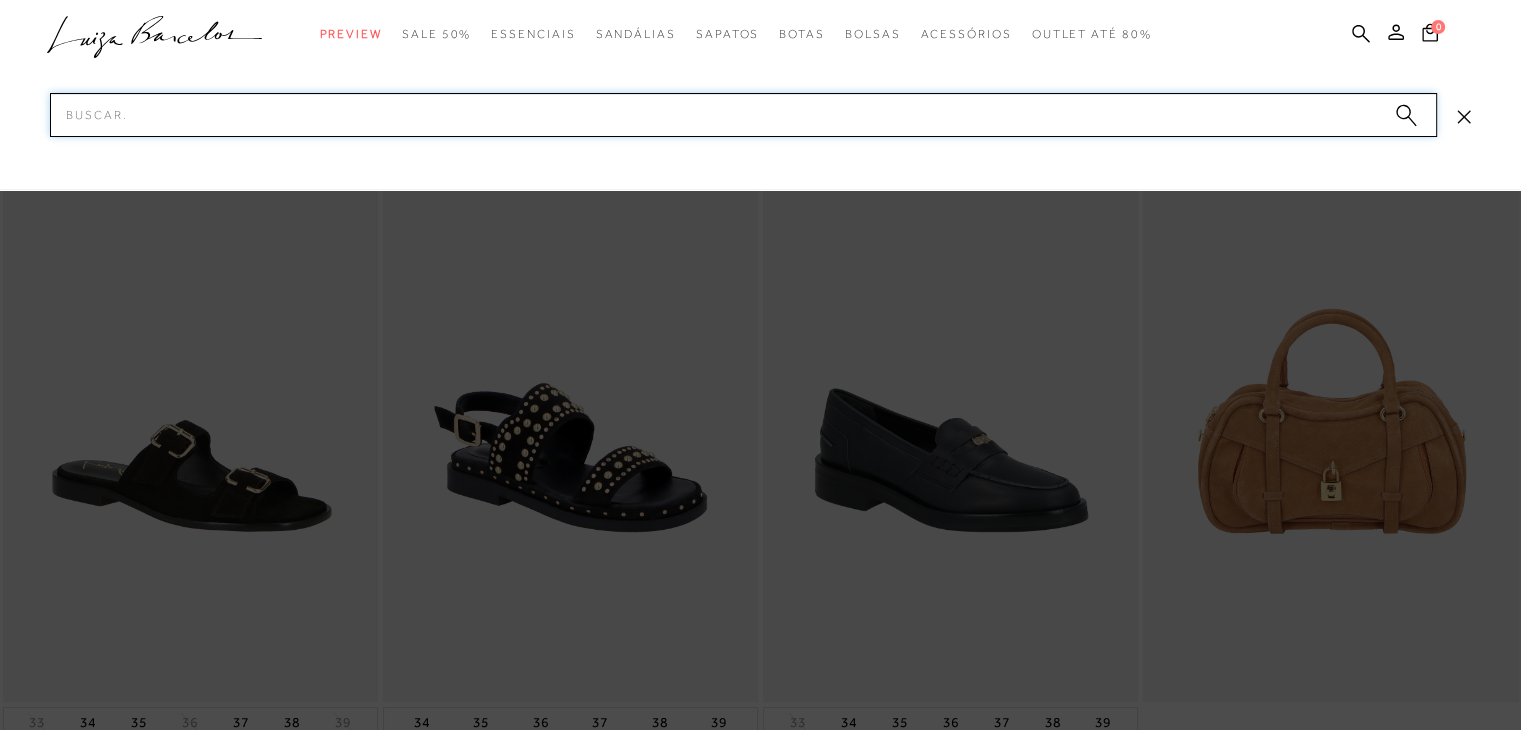click on "Pesquisar" at bounding box center [743, 115] 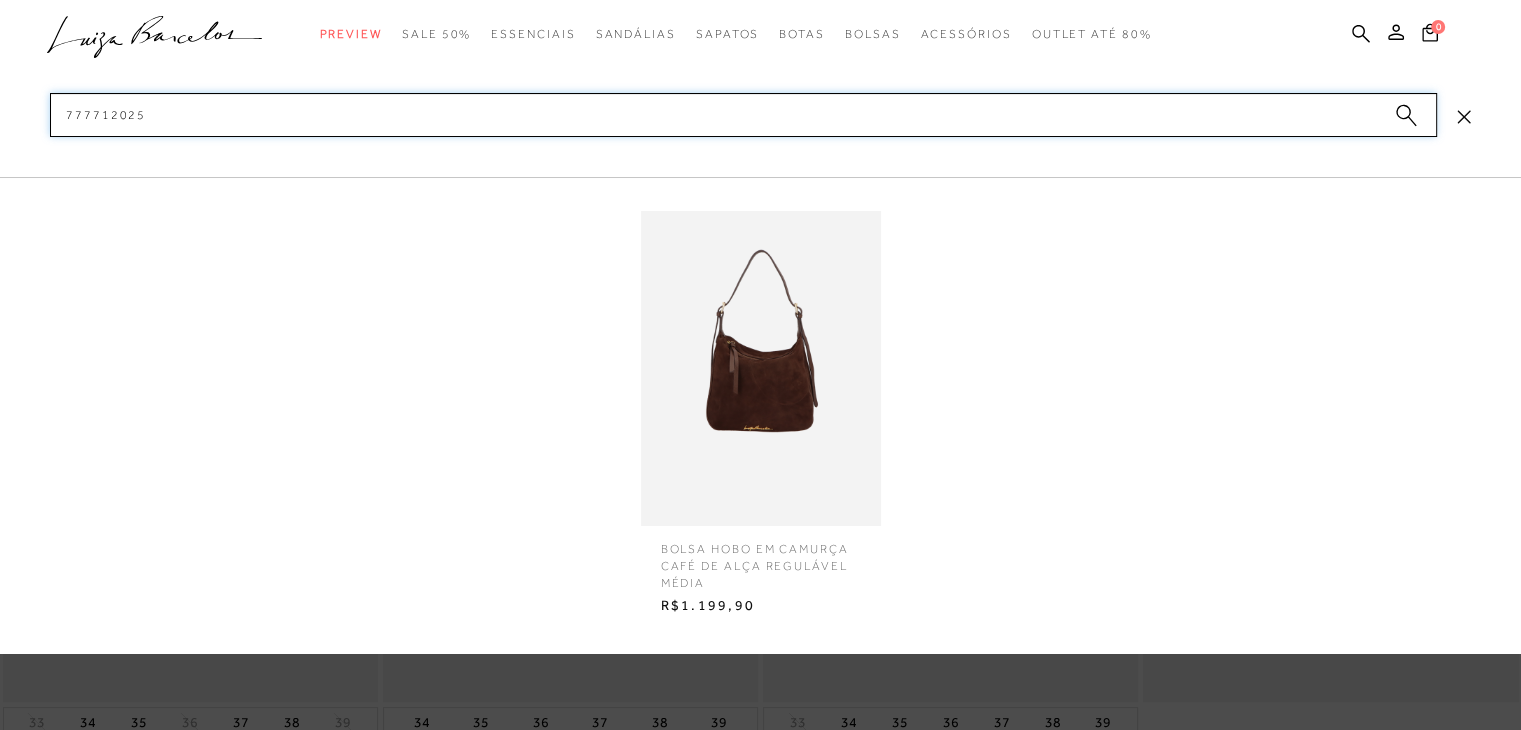 type on "777712025" 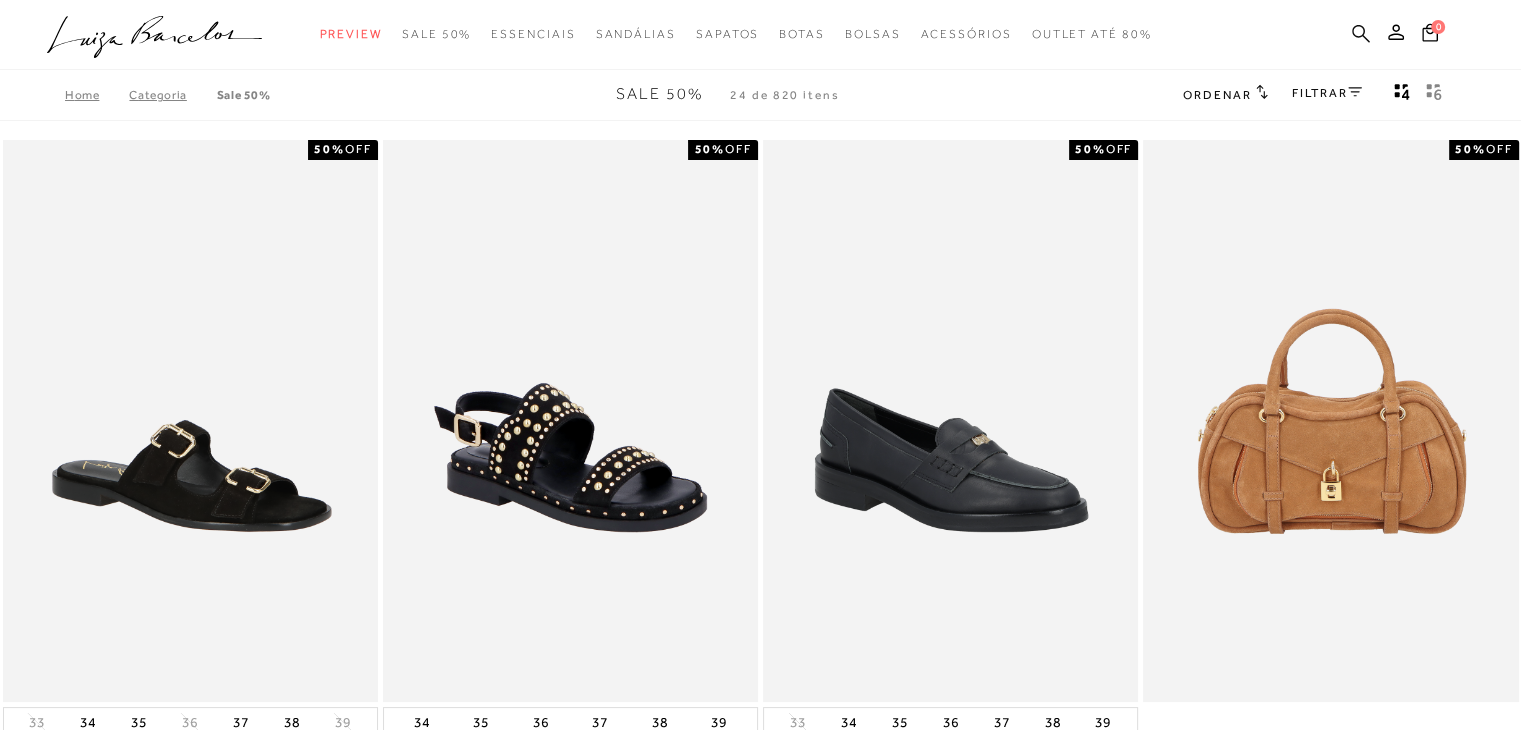 click 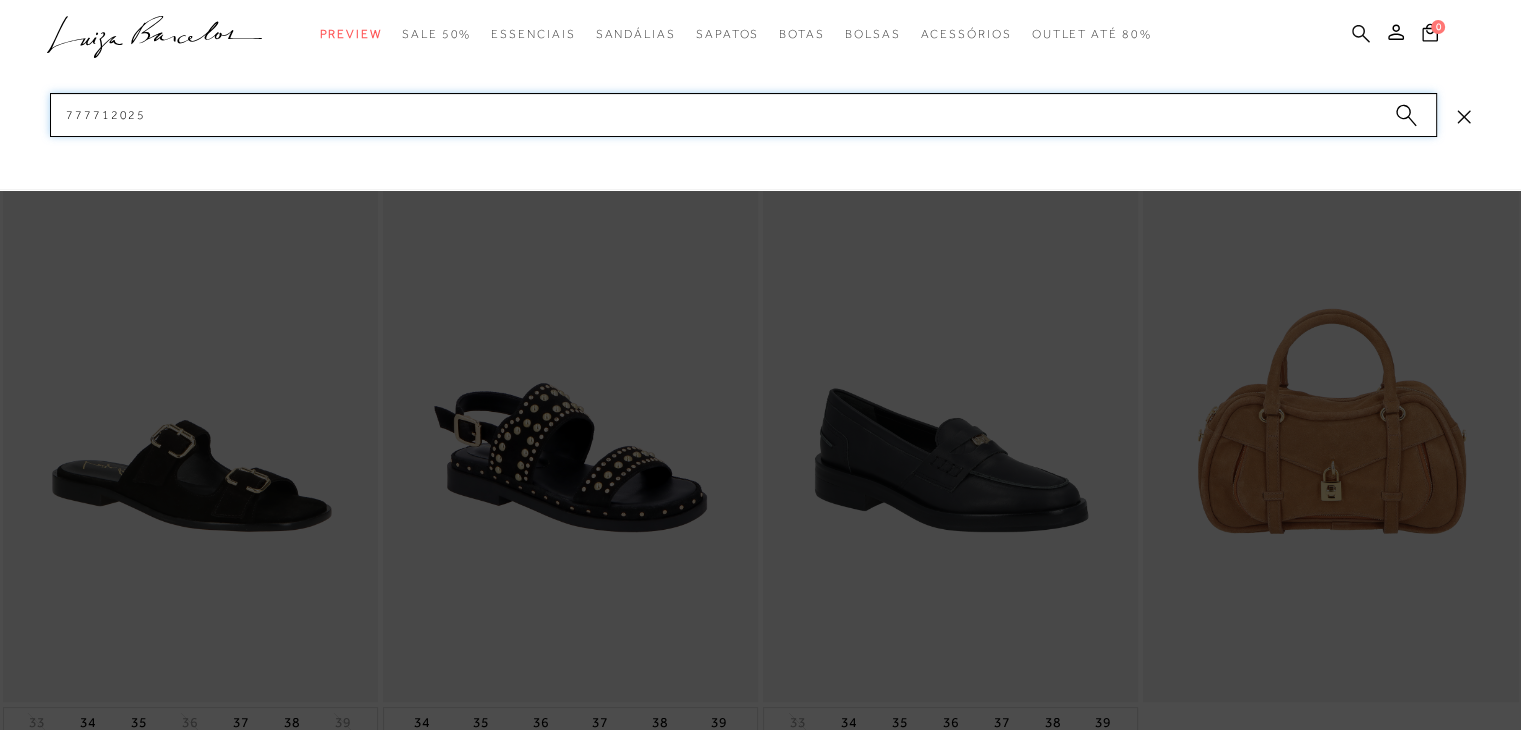 type 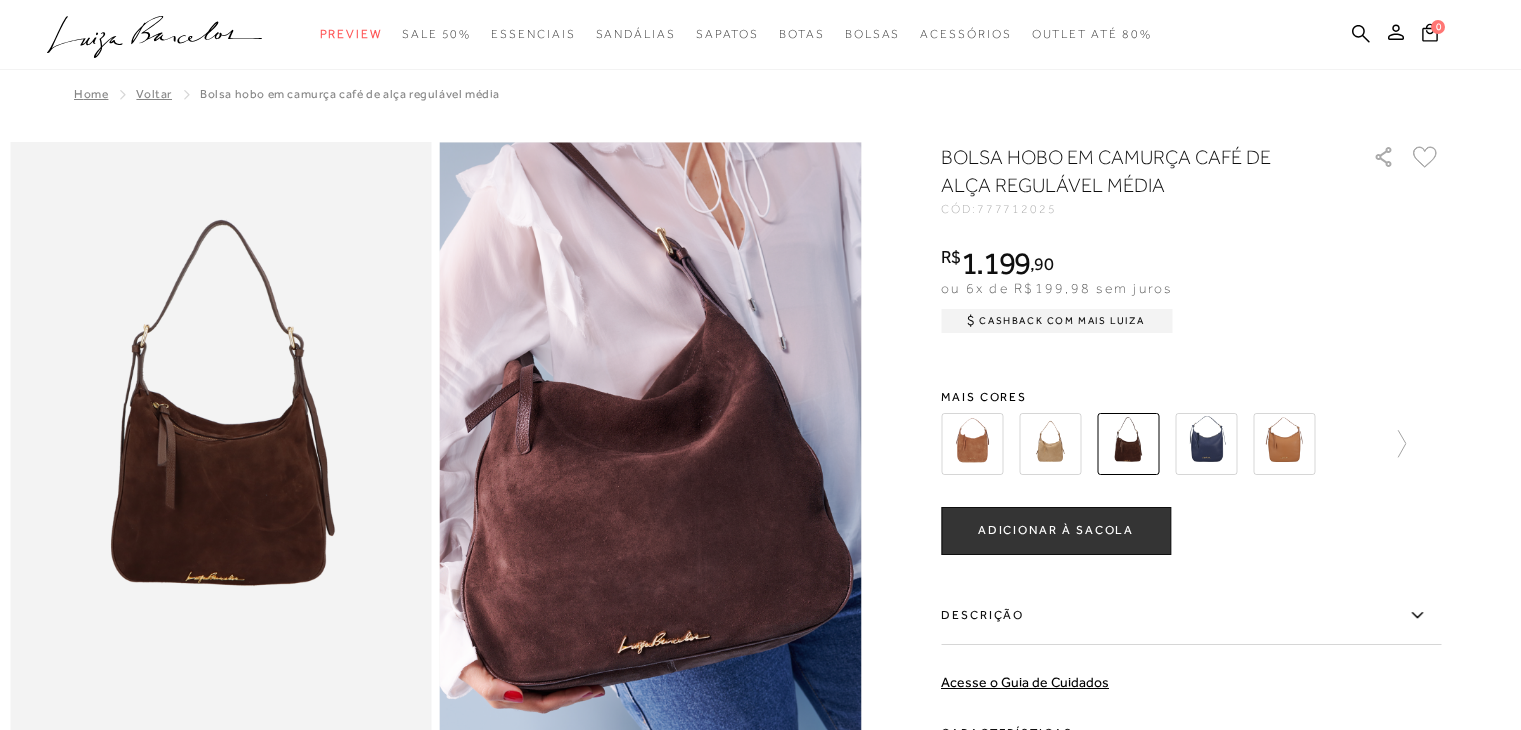 scroll, scrollTop: 0, scrollLeft: 0, axis: both 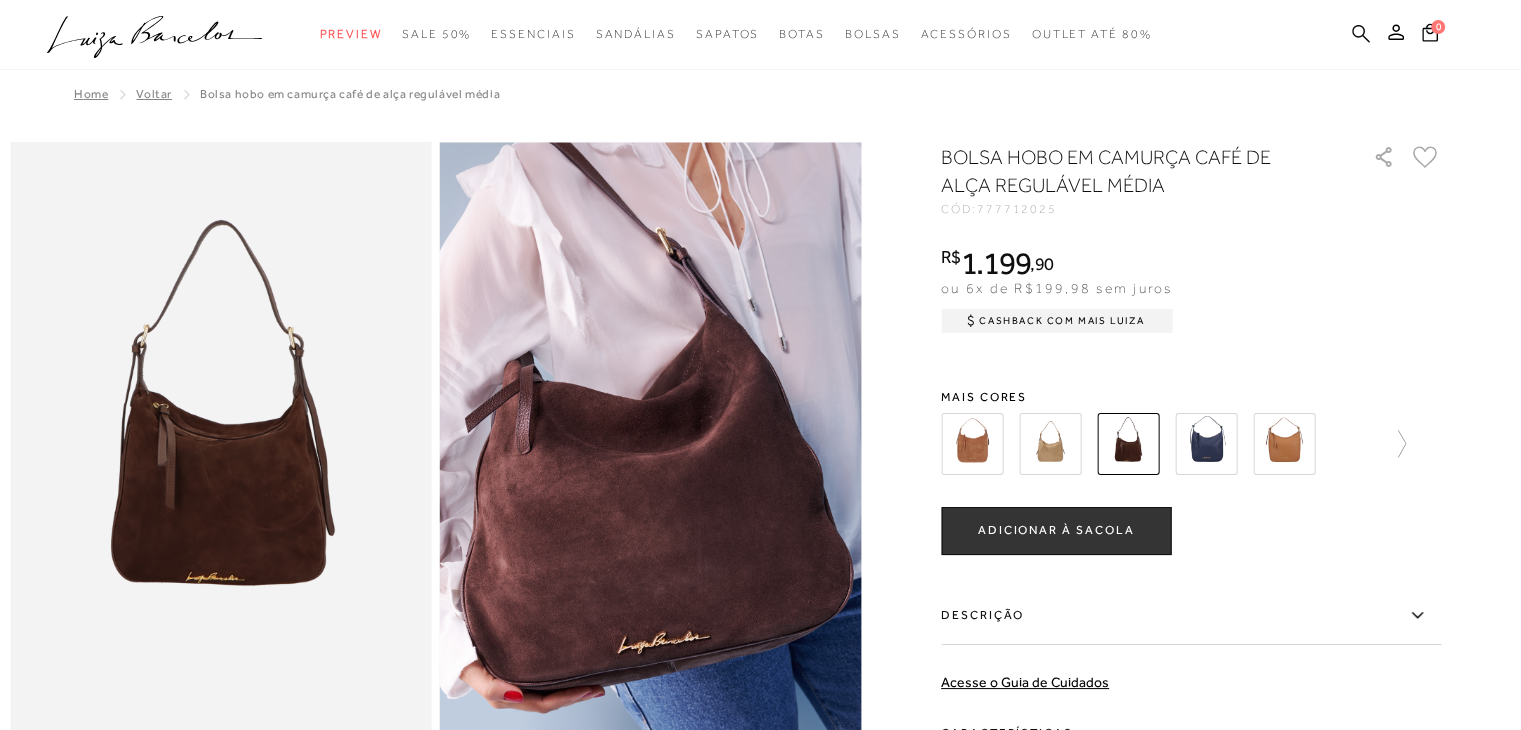 click 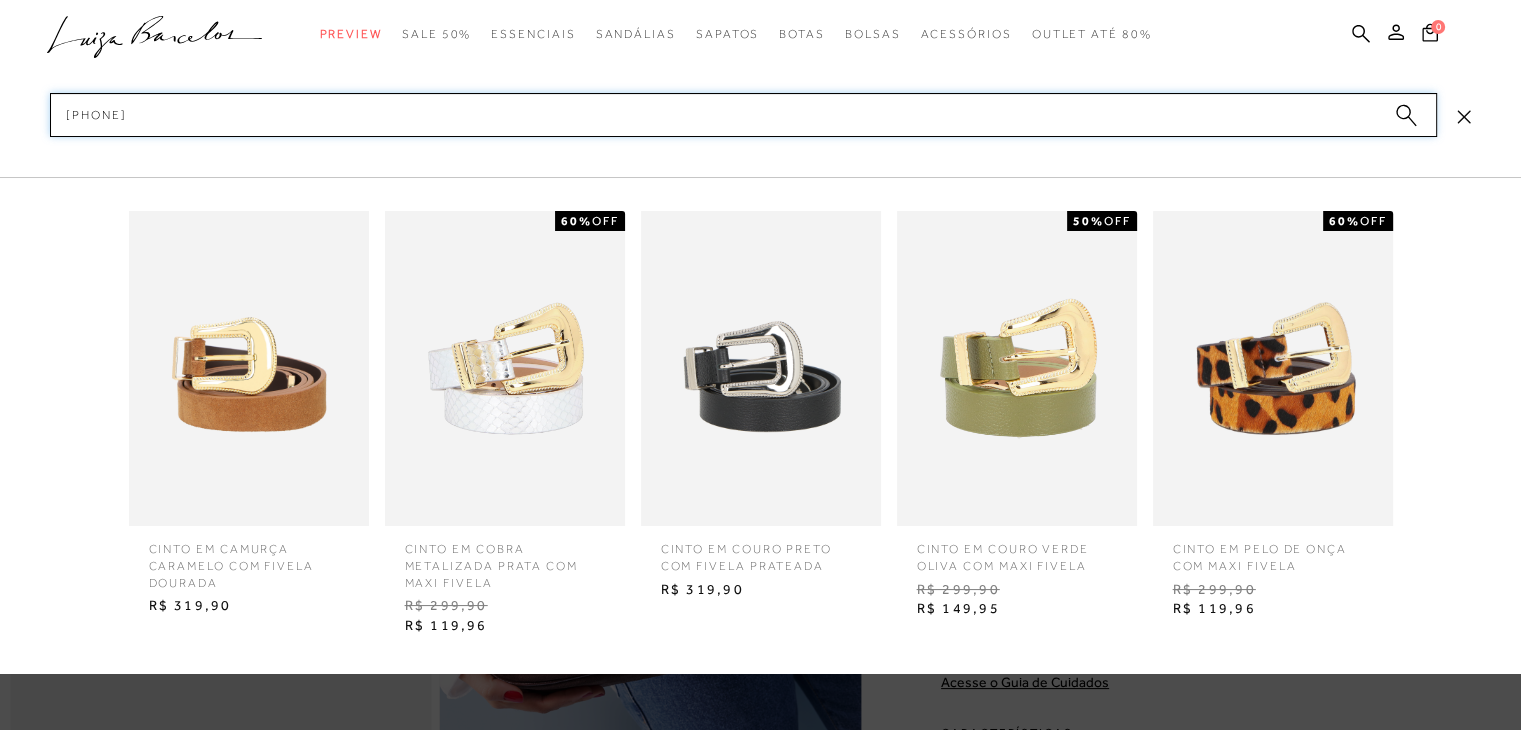 type on "8999025121" 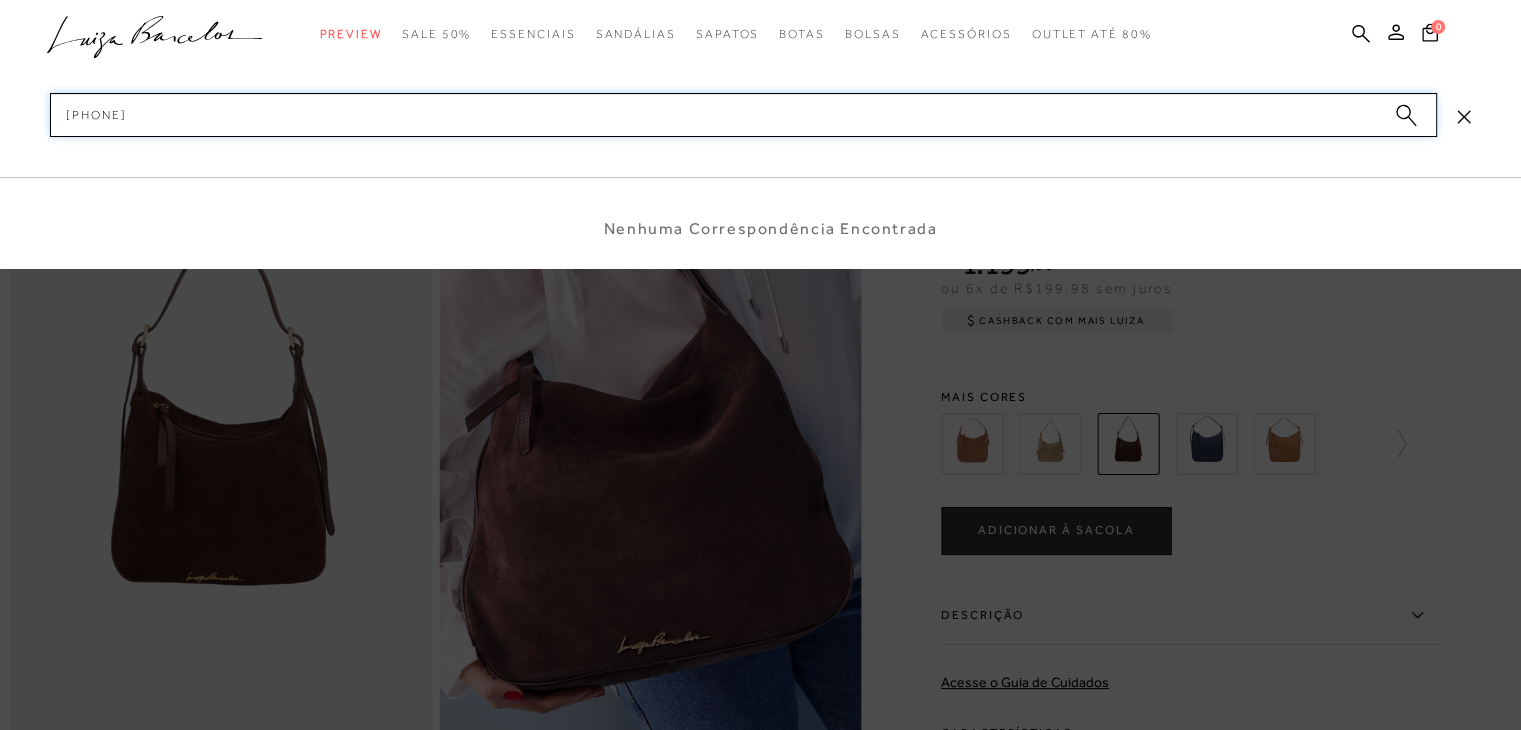 type 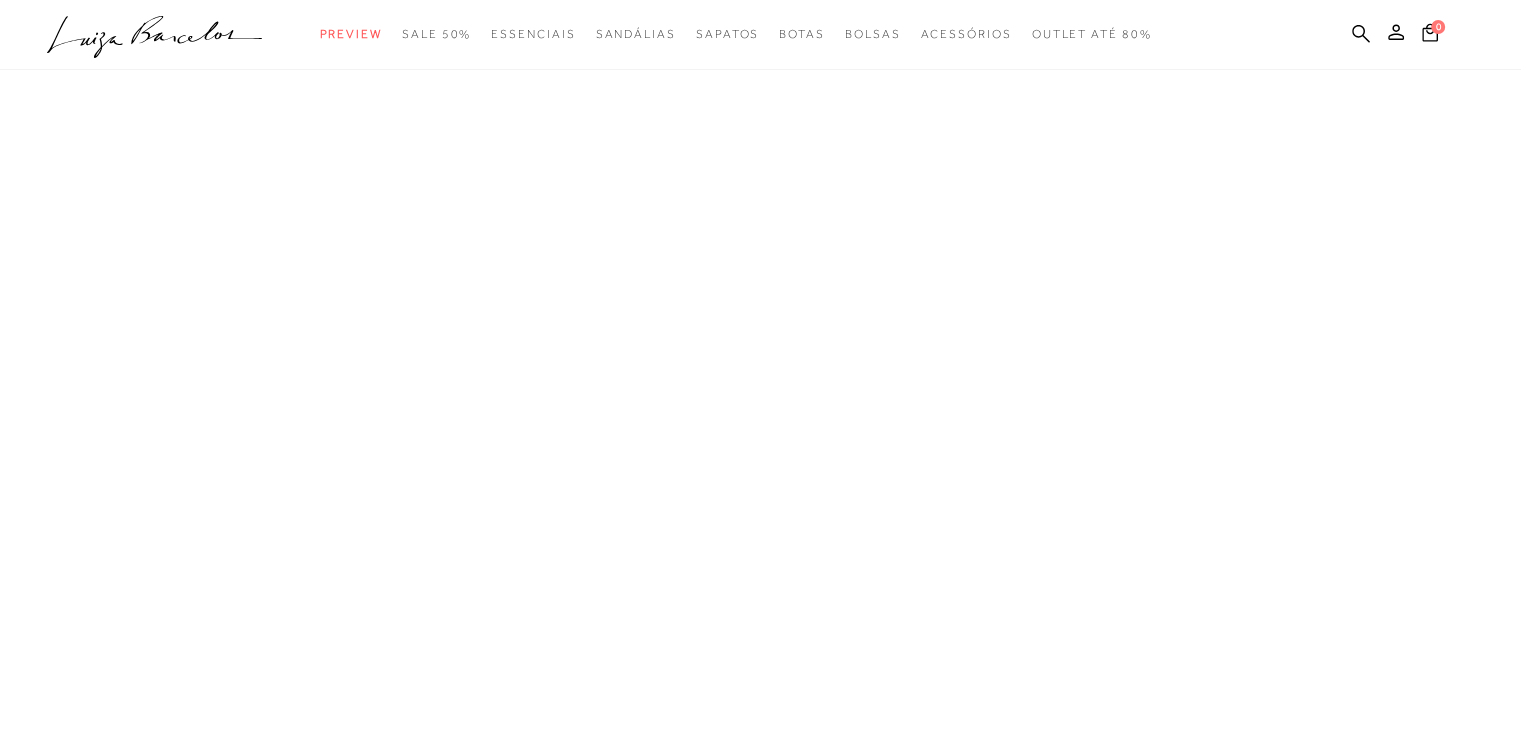 scroll, scrollTop: 0, scrollLeft: 0, axis: both 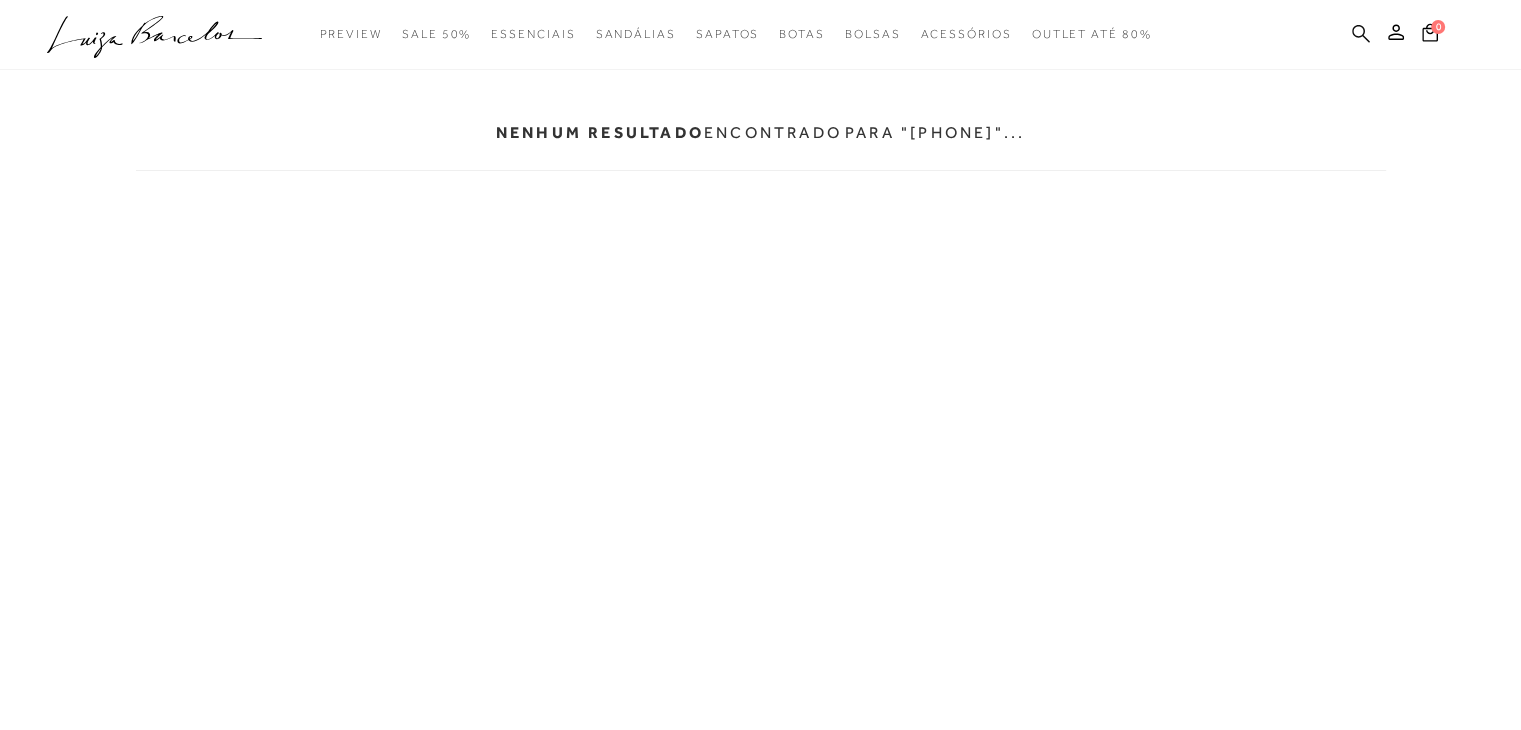 click 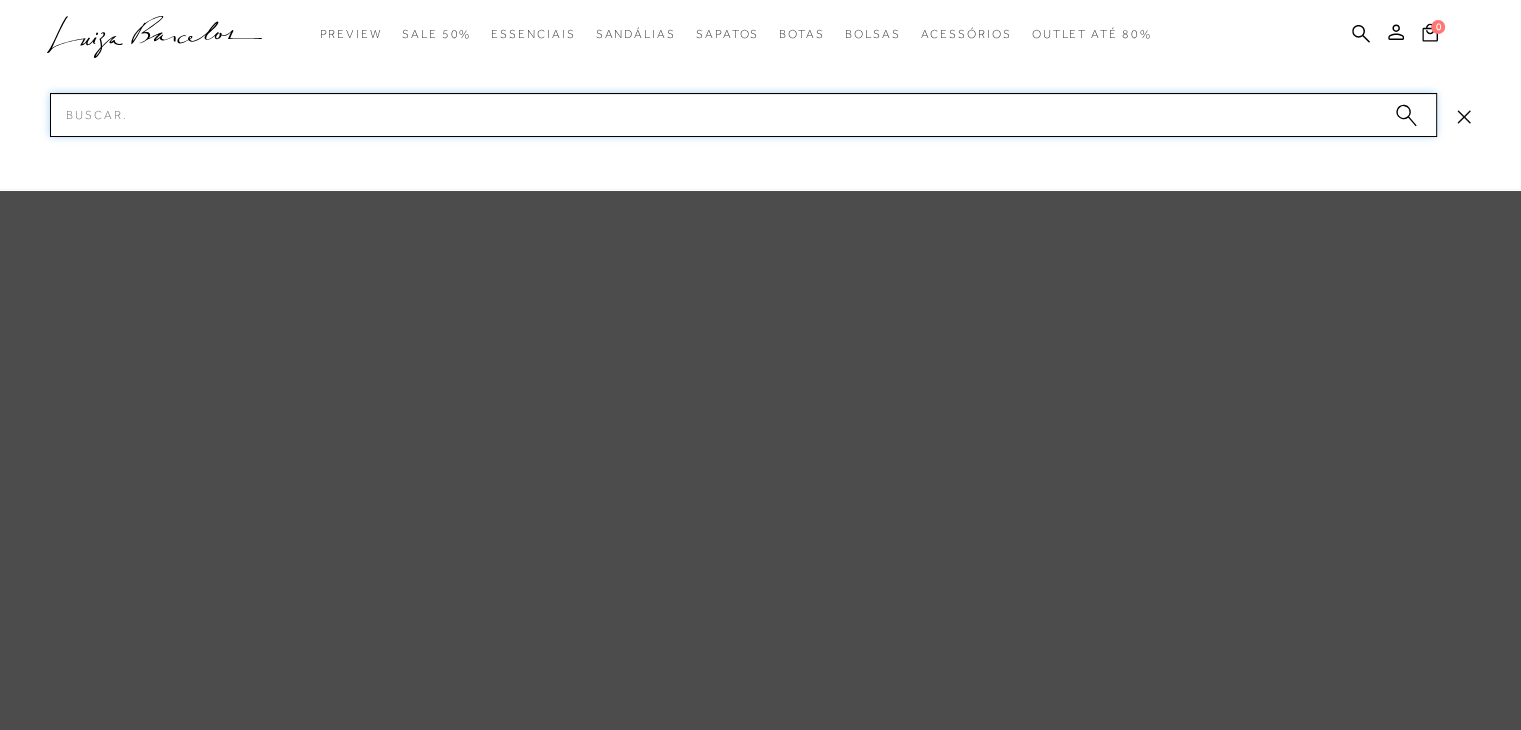 click on "Pesquisar" at bounding box center (743, 115) 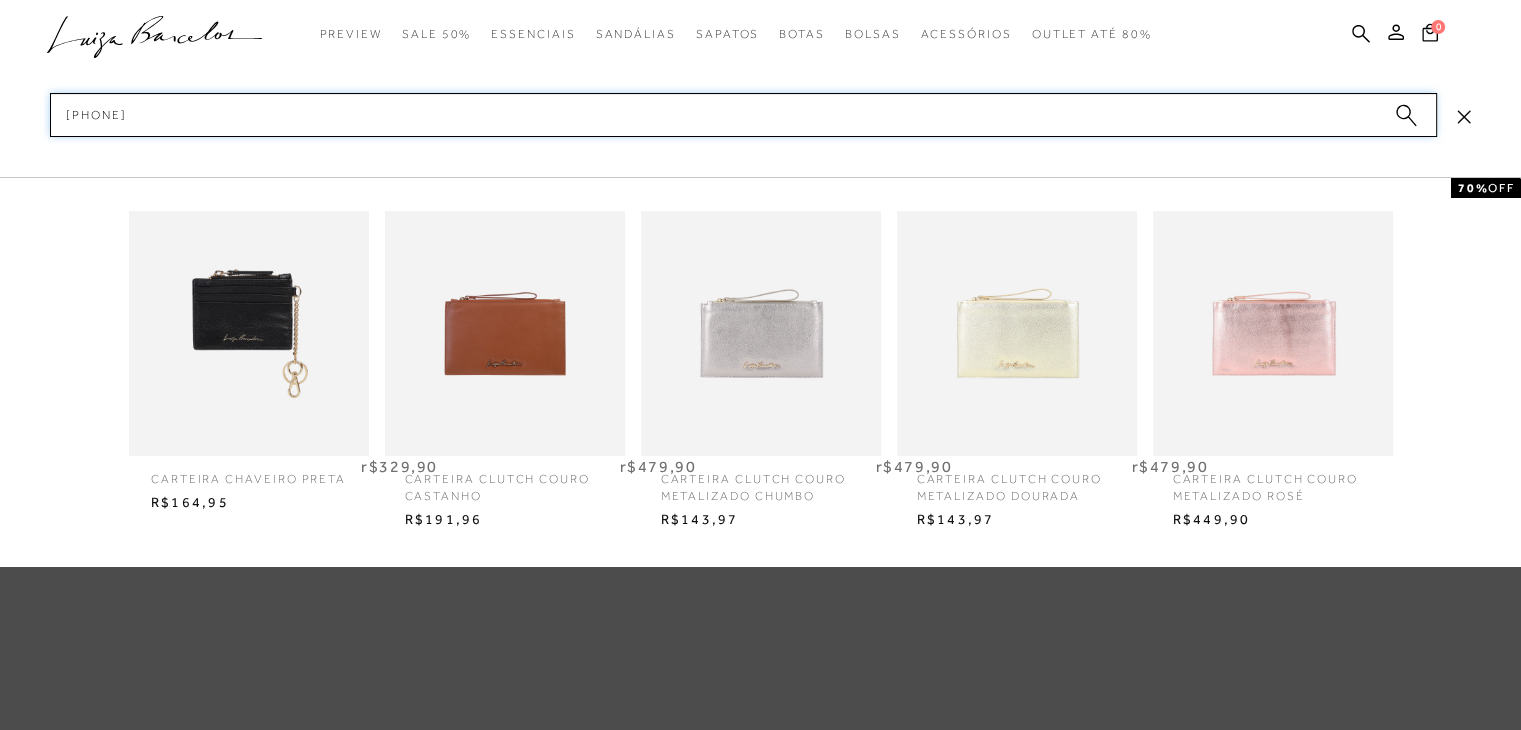 type on "8999025121" 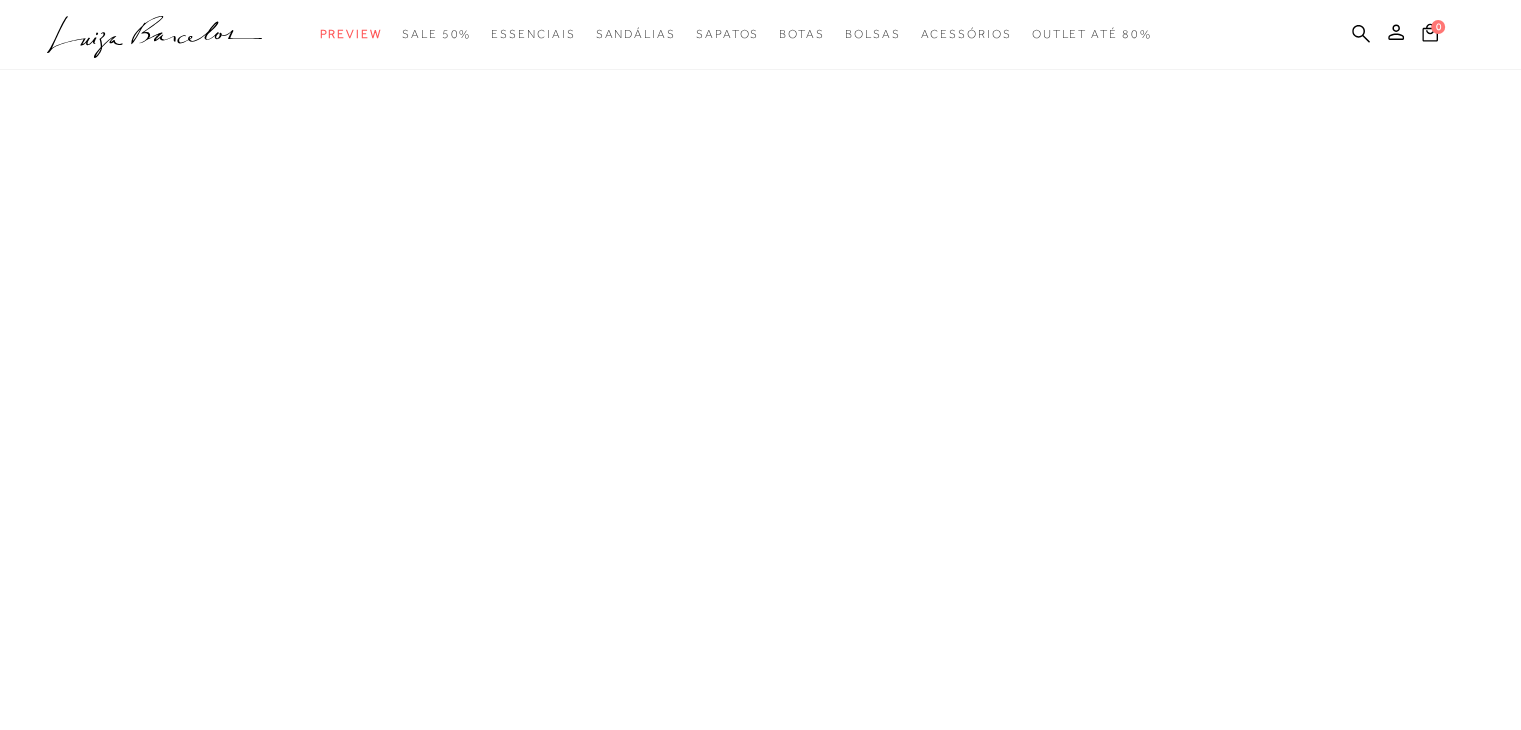 scroll, scrollTop: 0, scrollLeft: 0, axis: both 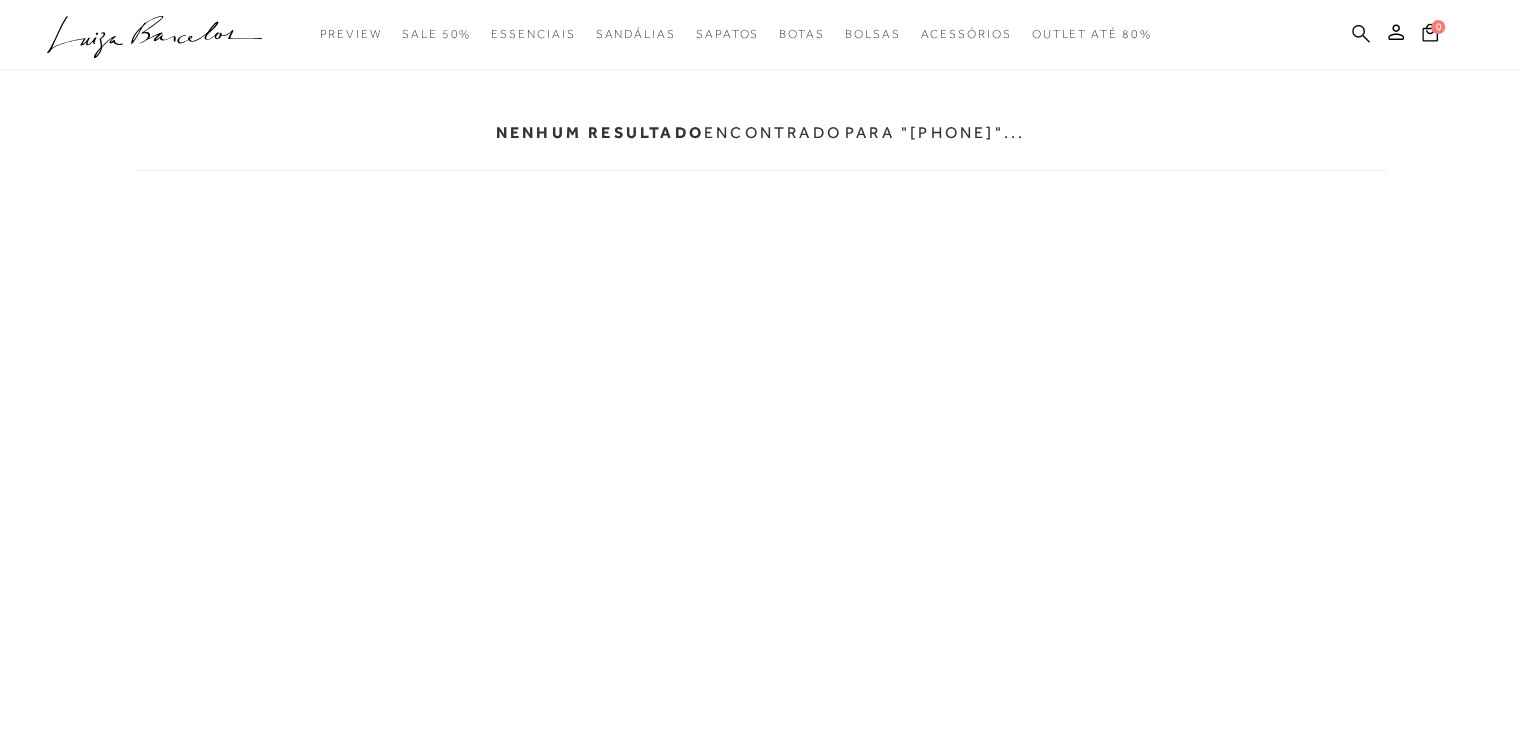 click 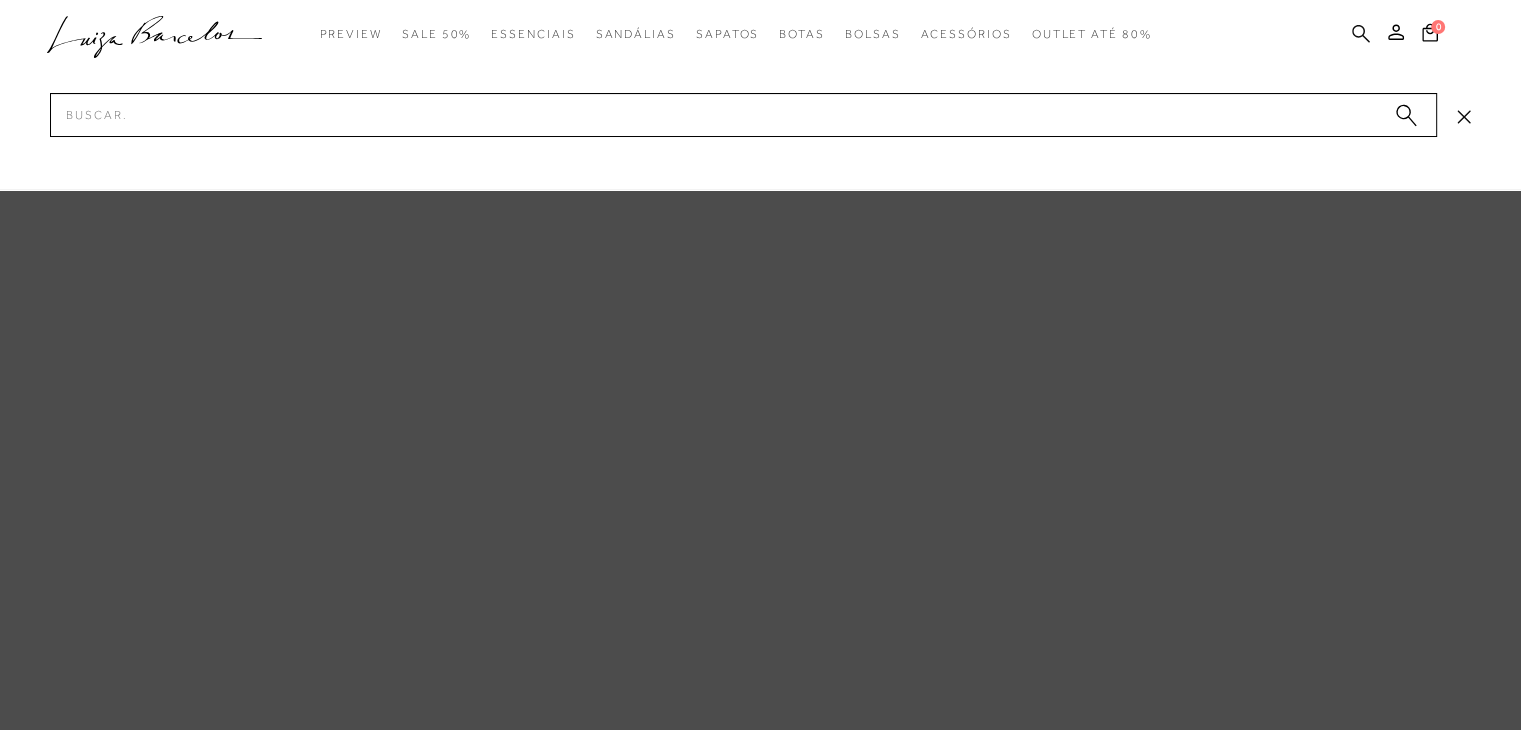 click 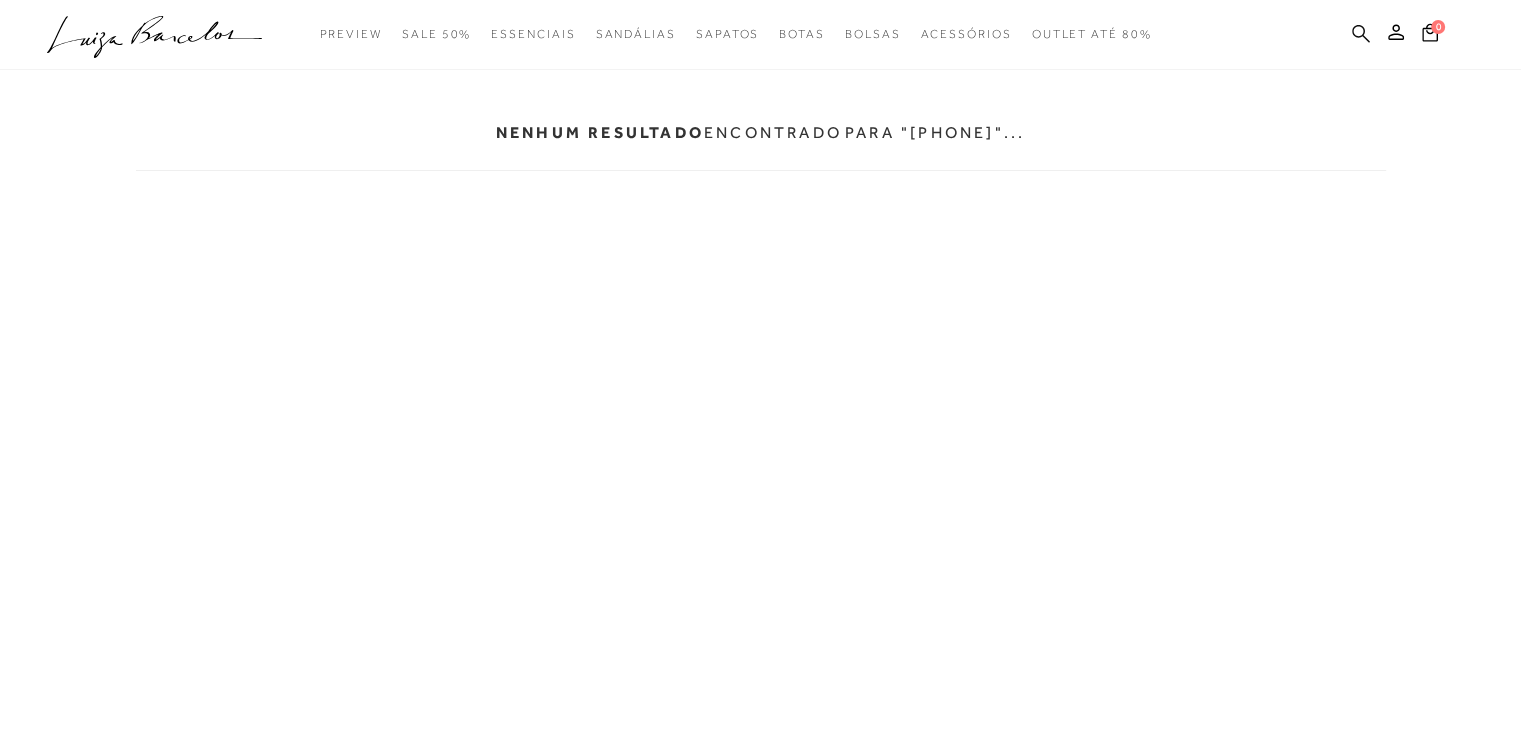 click 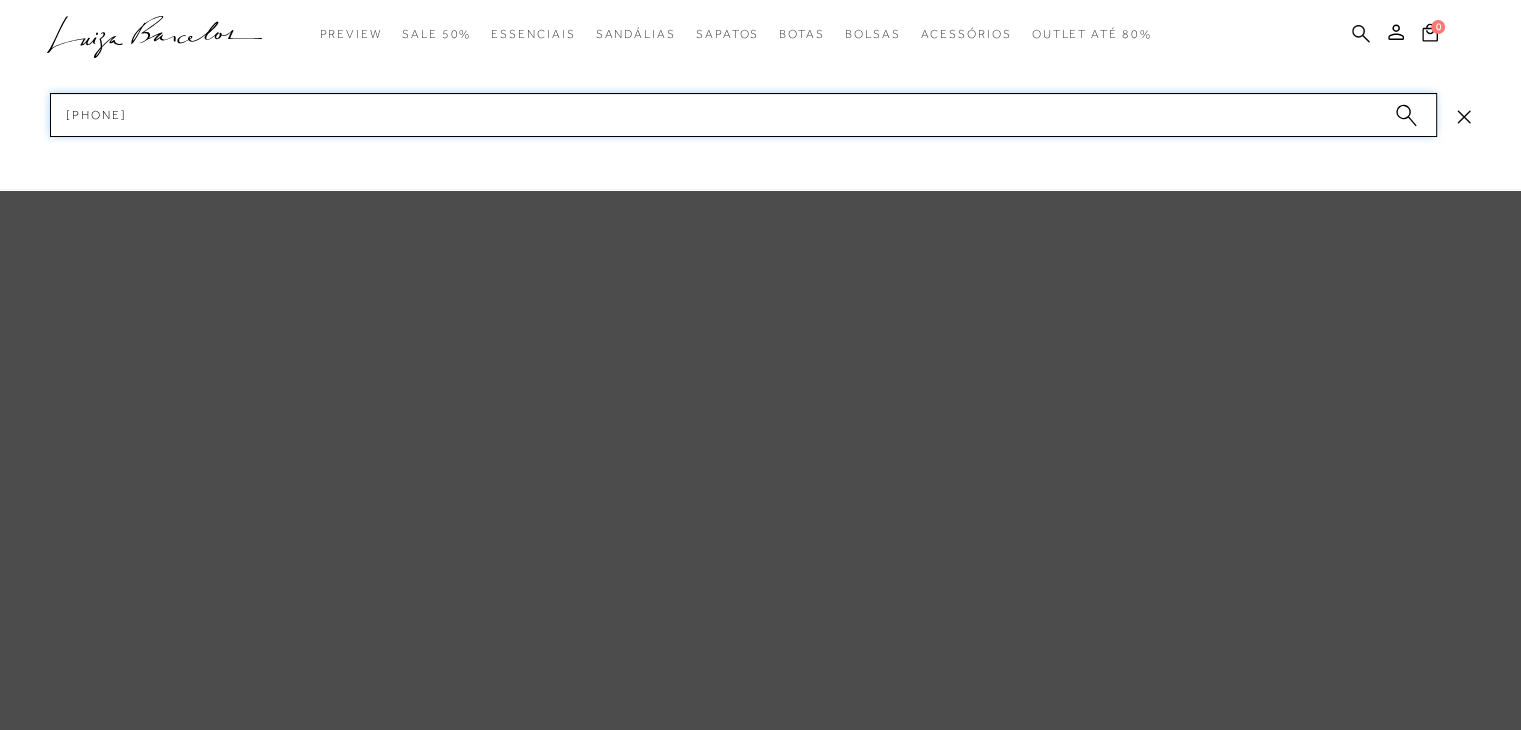 scroll, scrollTop: 84, scrollLeft: 0, axis: vertical 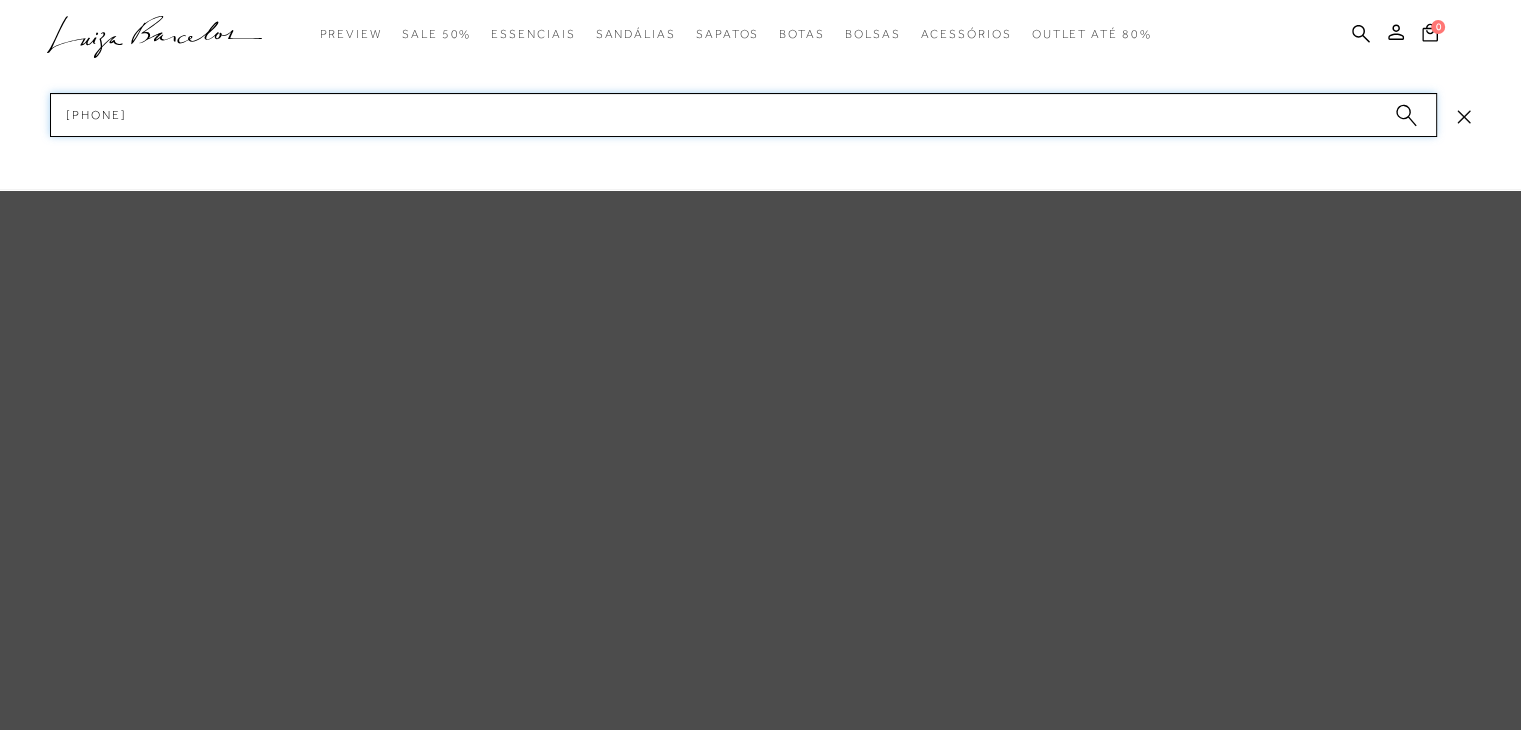 click on "899902681" at bounding box center [743, 115] 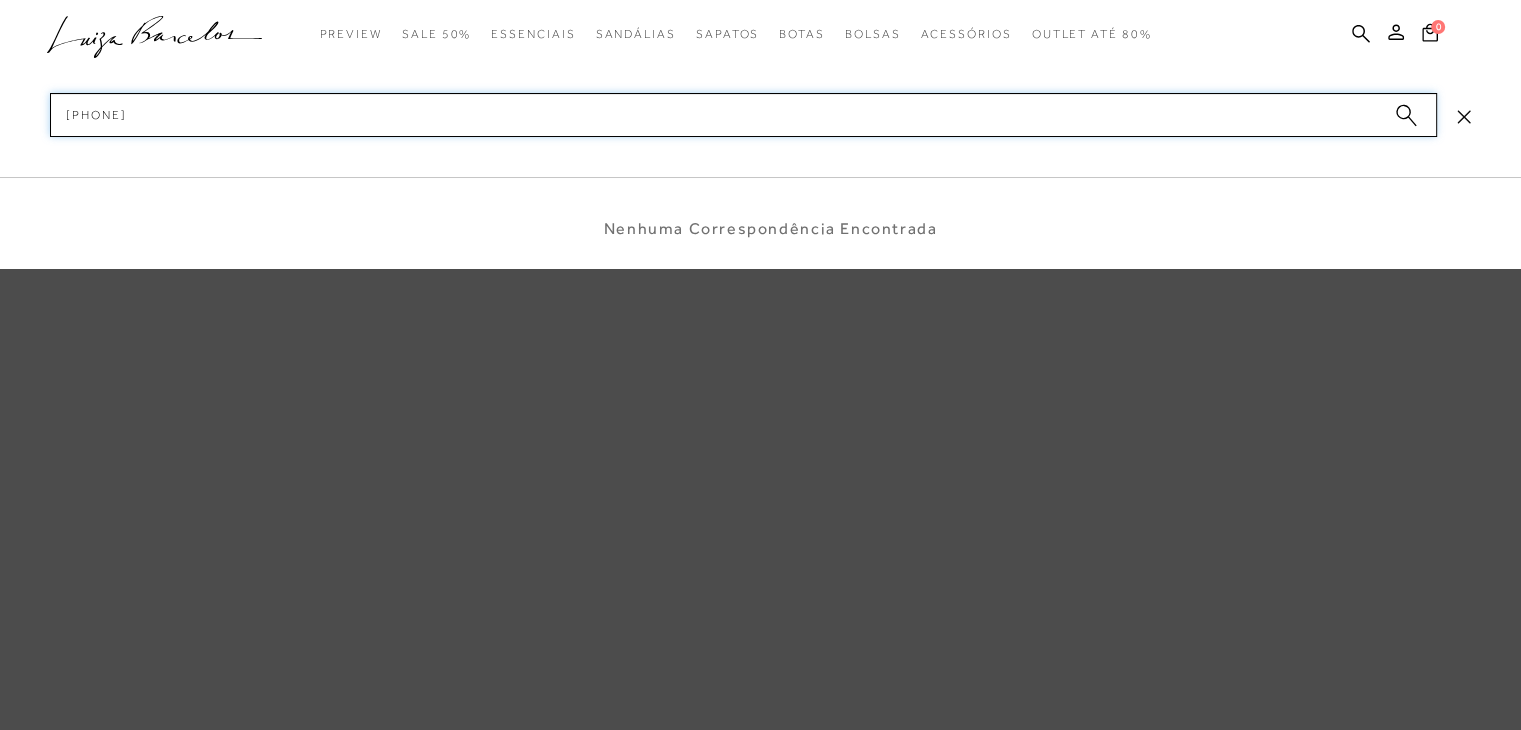 type on "89990231" 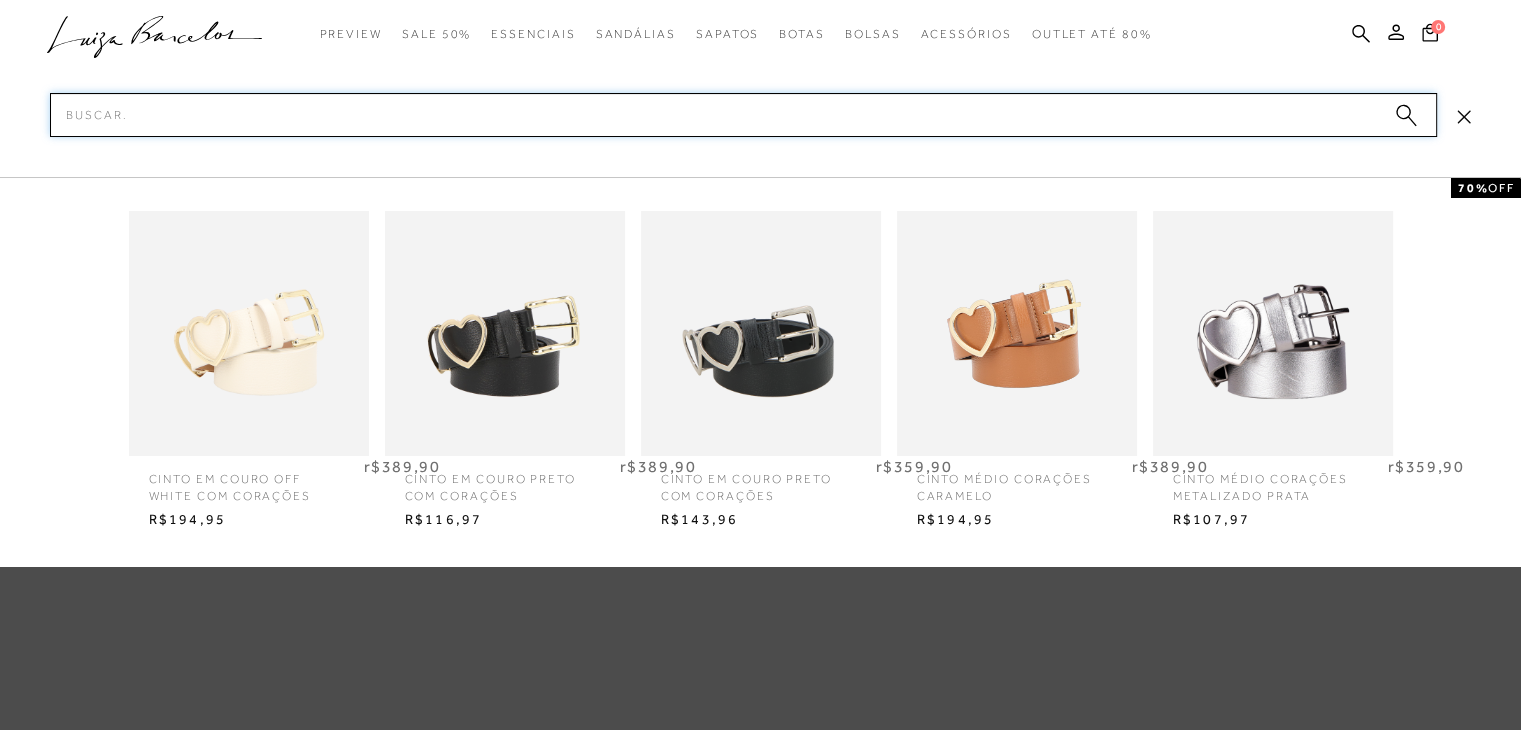 type 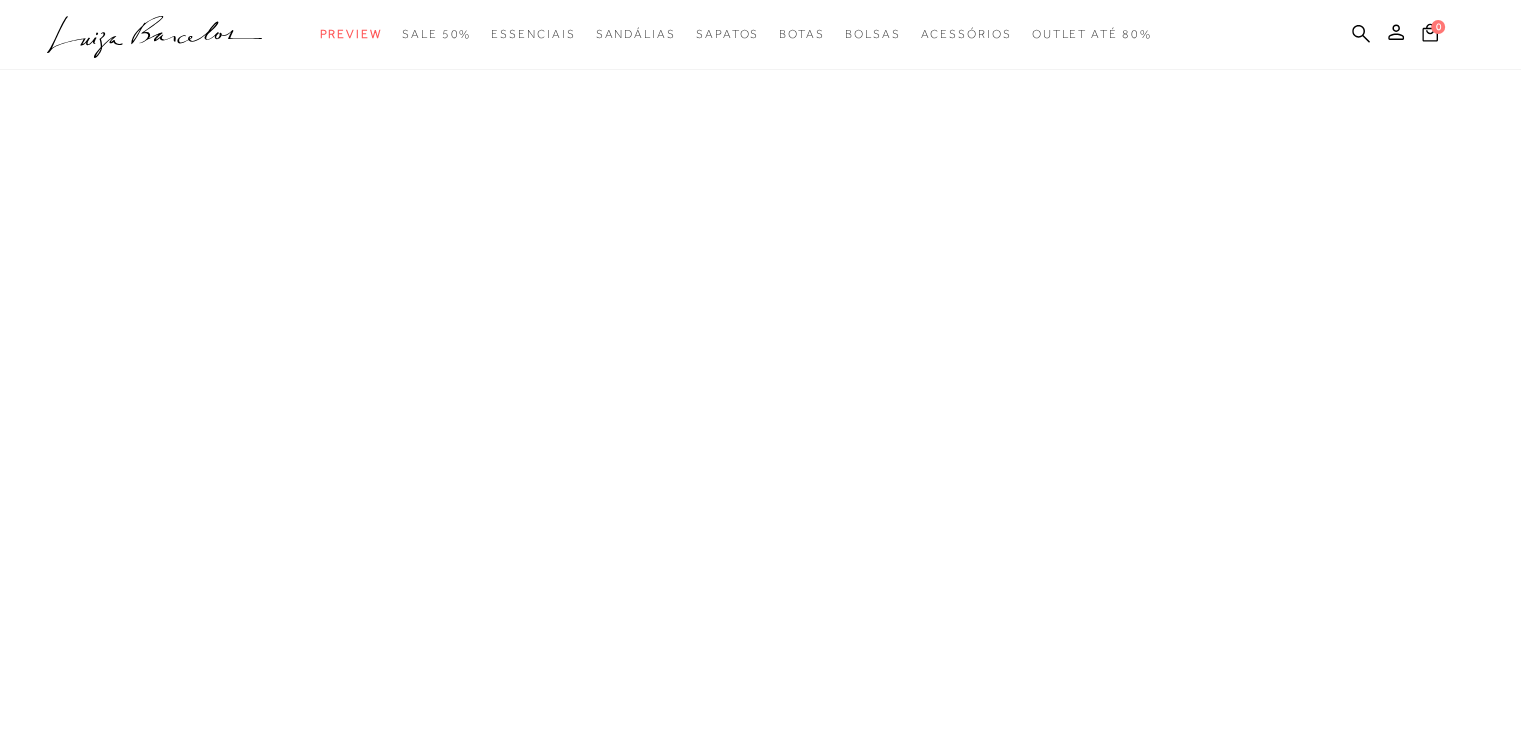 scroll, scrollTop: 0, scrollLeft: 0, axis: both 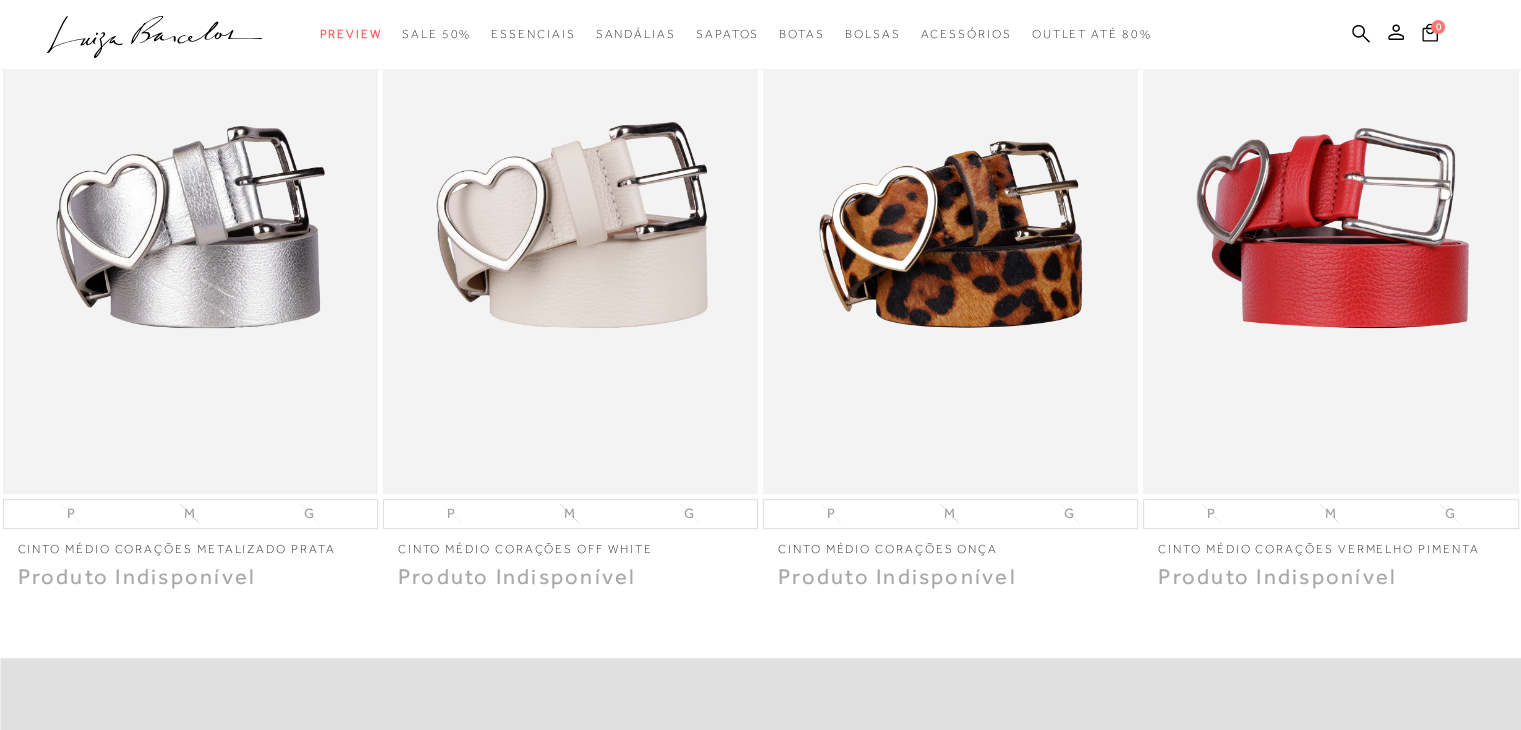 click at bounding box center (190, 212) 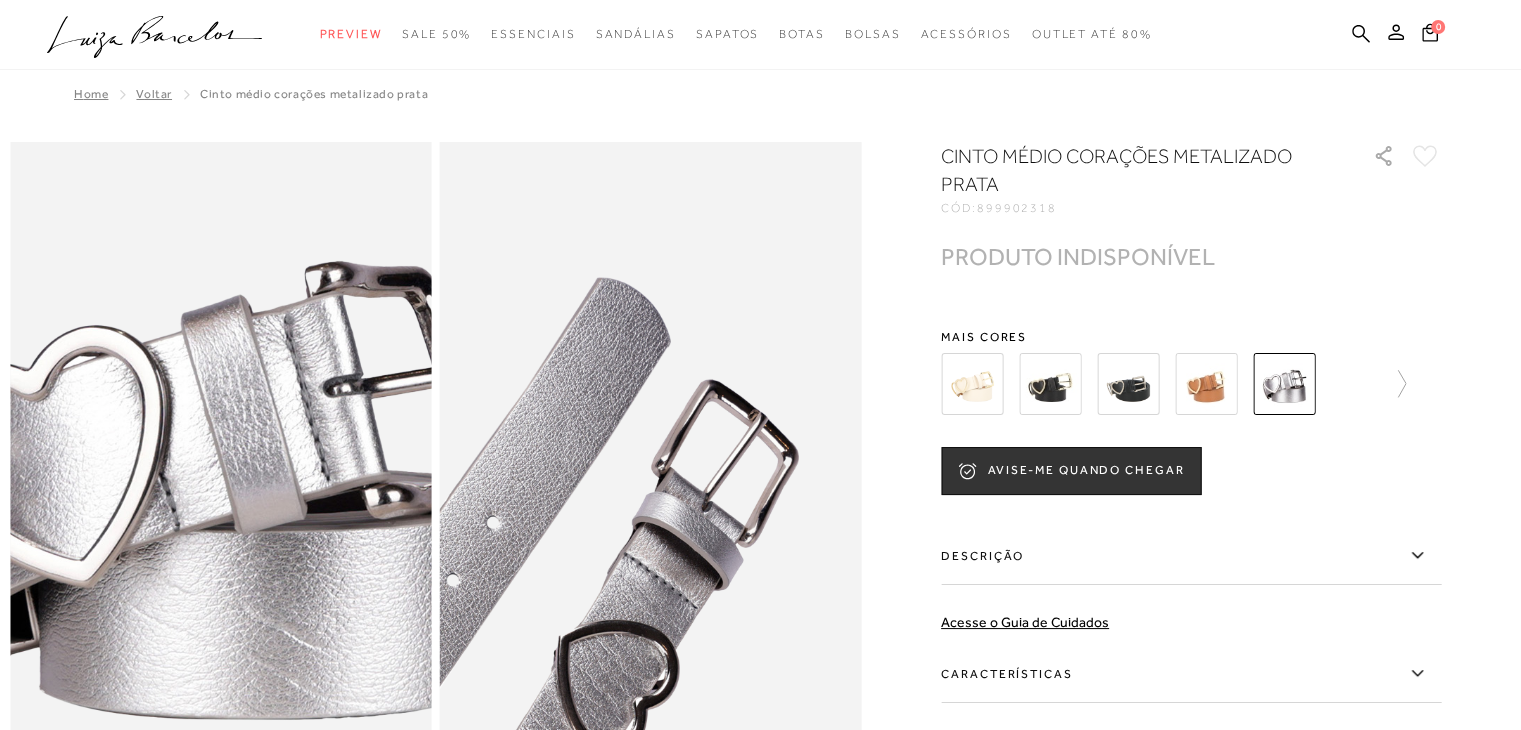 scroll, scrollTop: 0, scrollLeft: 0, axis: both 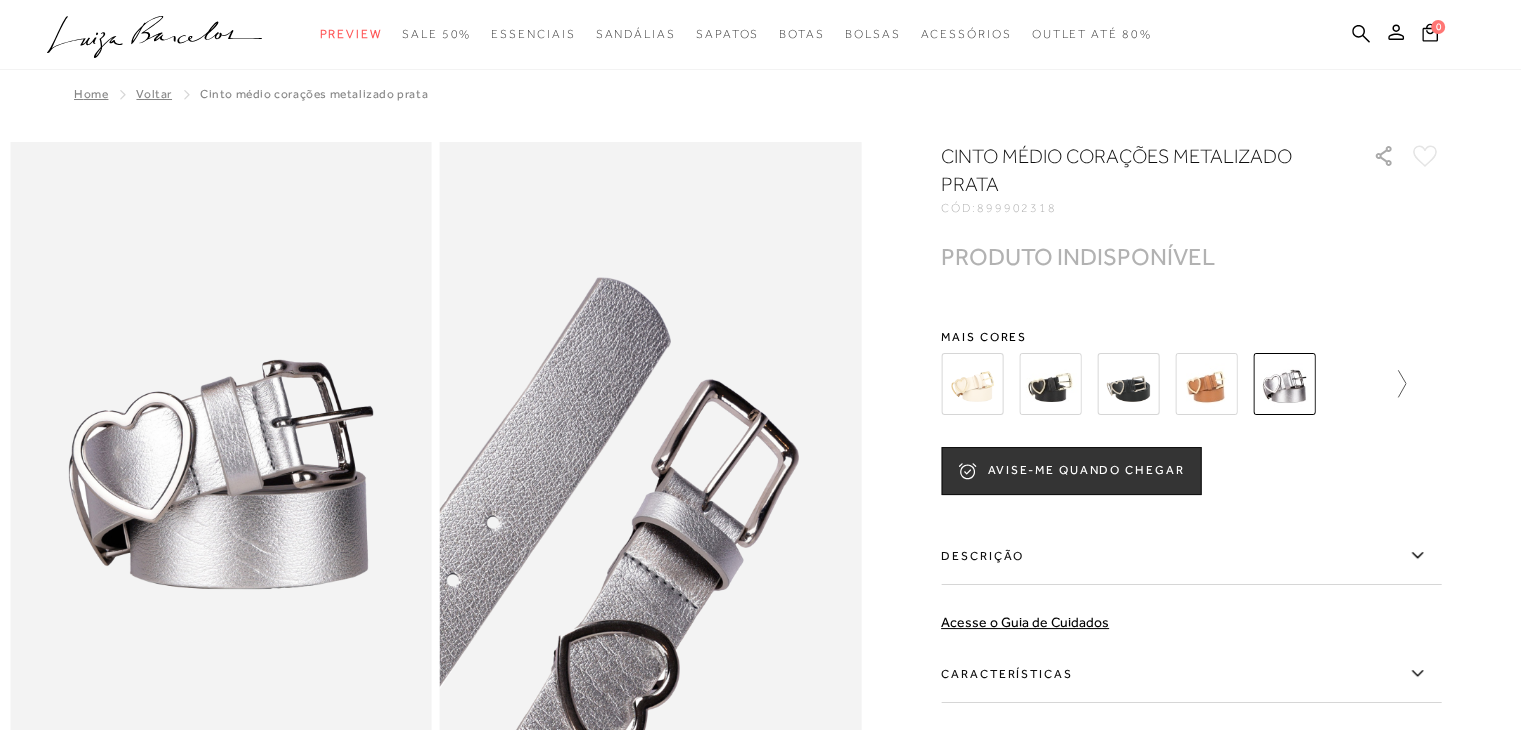 click 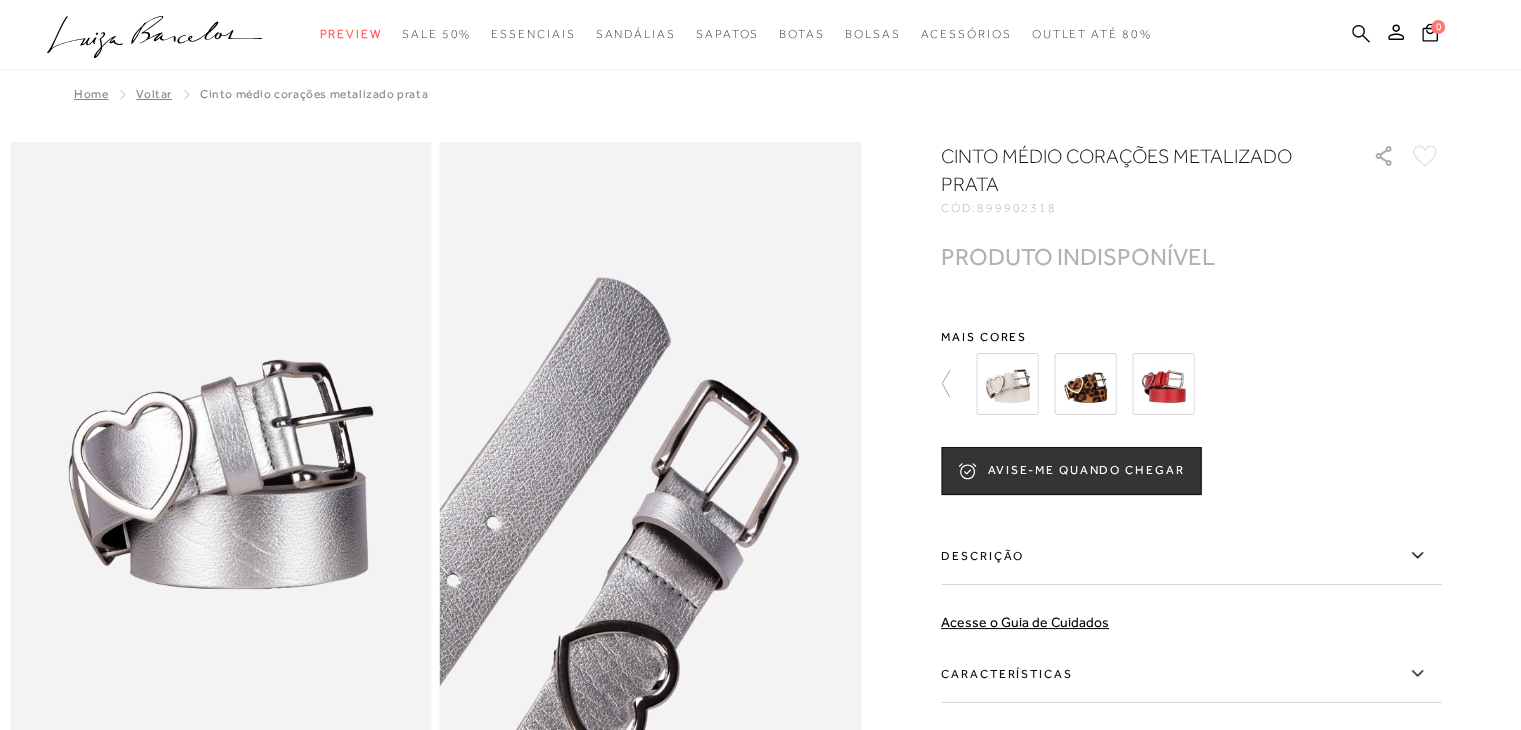 click on "categoryHeader
.a{fill-rule:evenodd;}
Preview
Sandálias
Sapatos Mule" at bounding box center (760, 0) 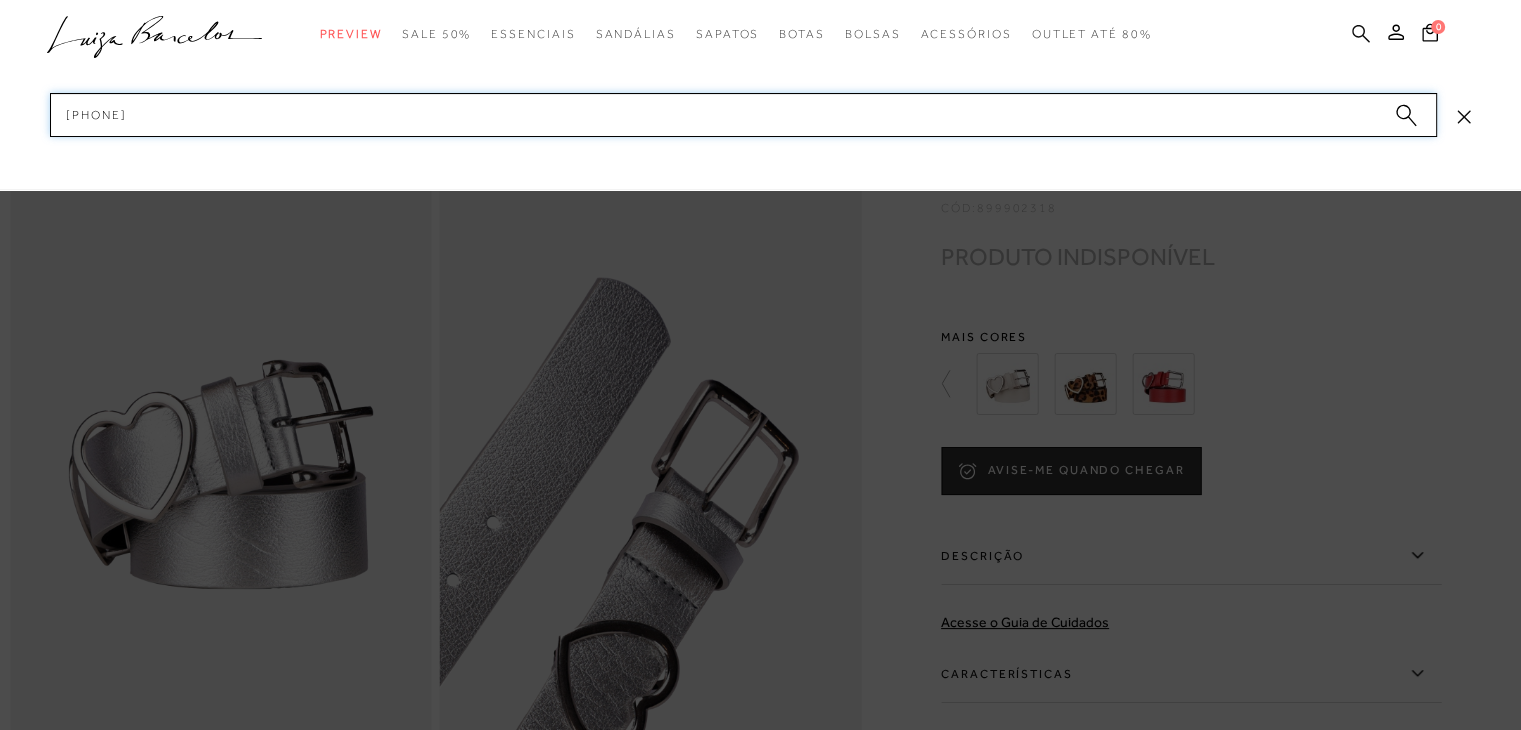 type on "777712025" 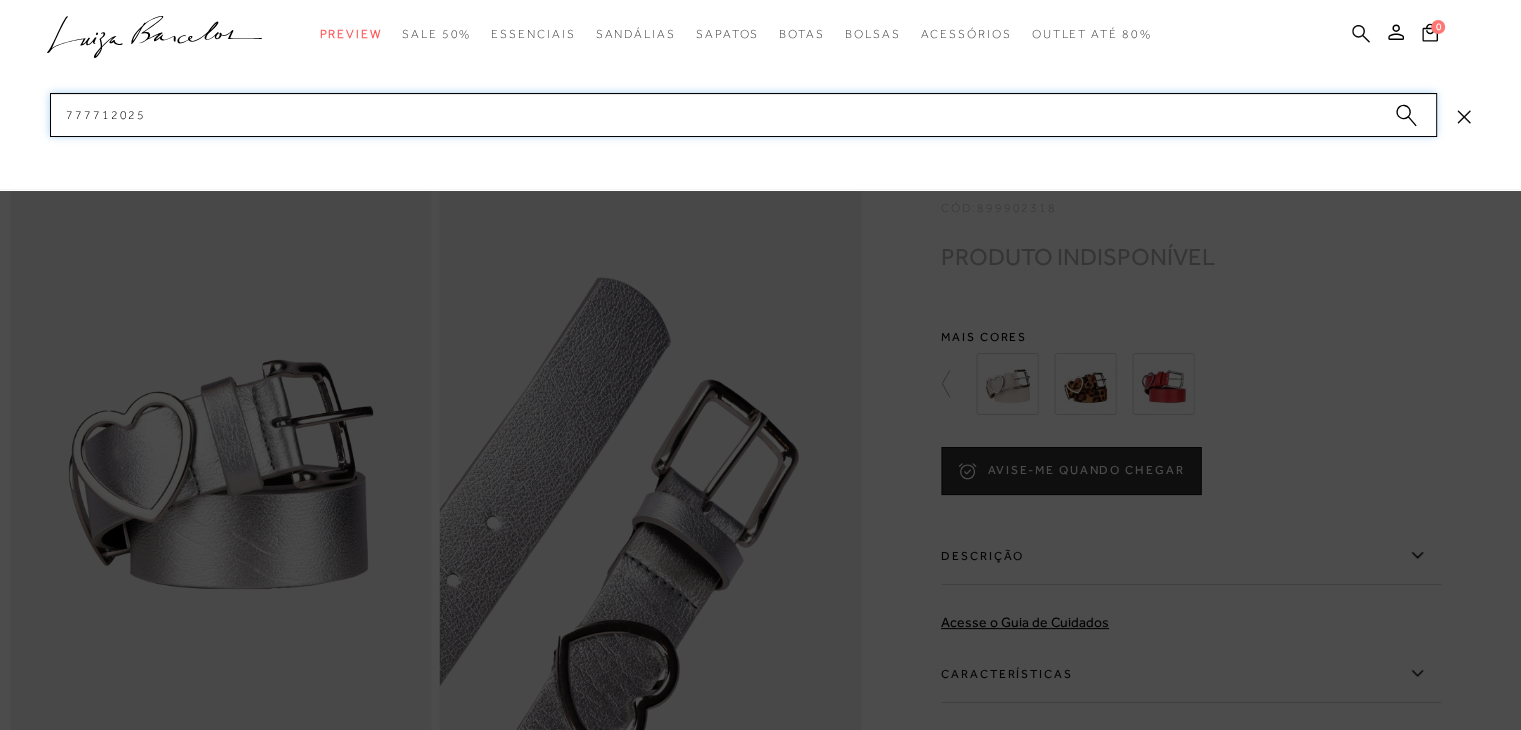 type 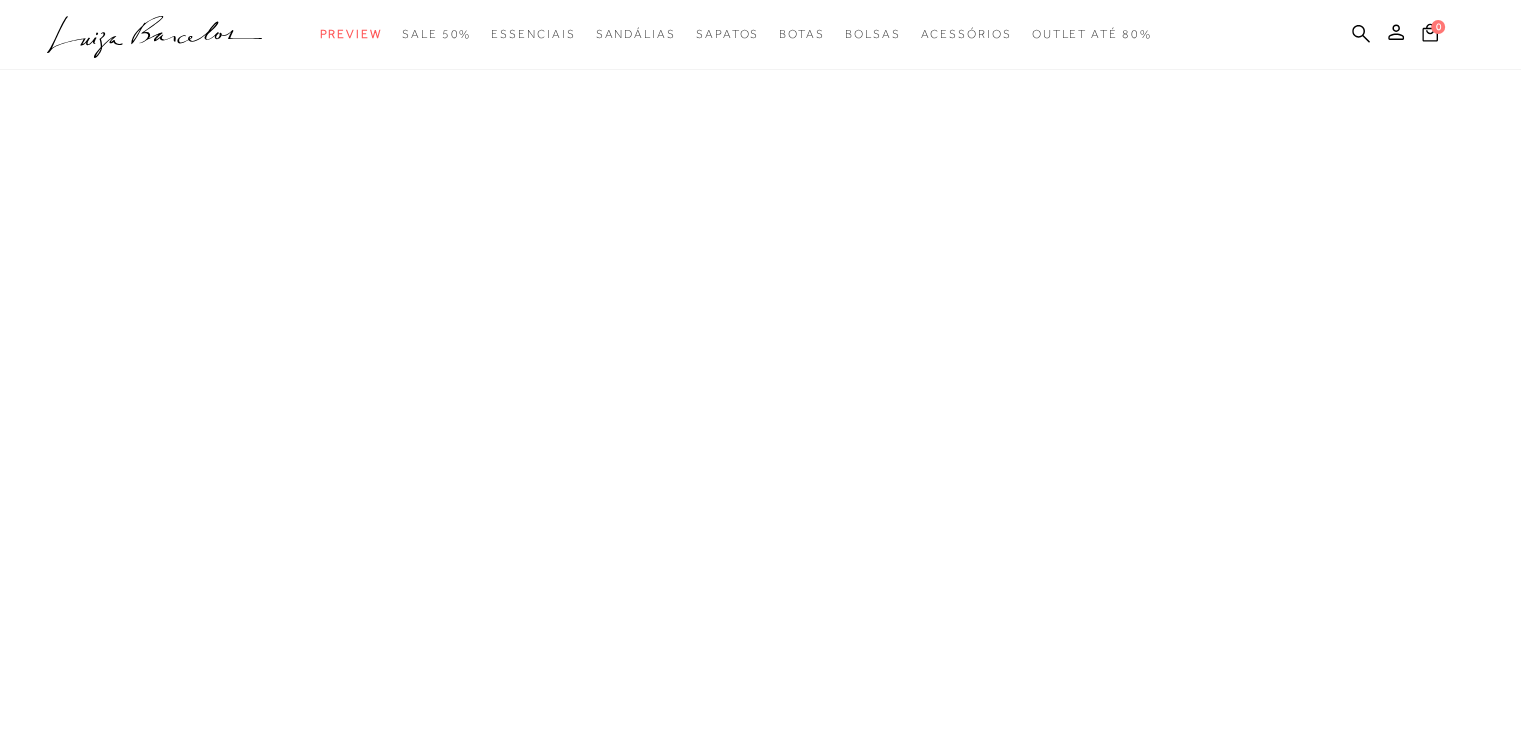 scroll, scrollTop: 0, scrollLeft: 0, axis: both 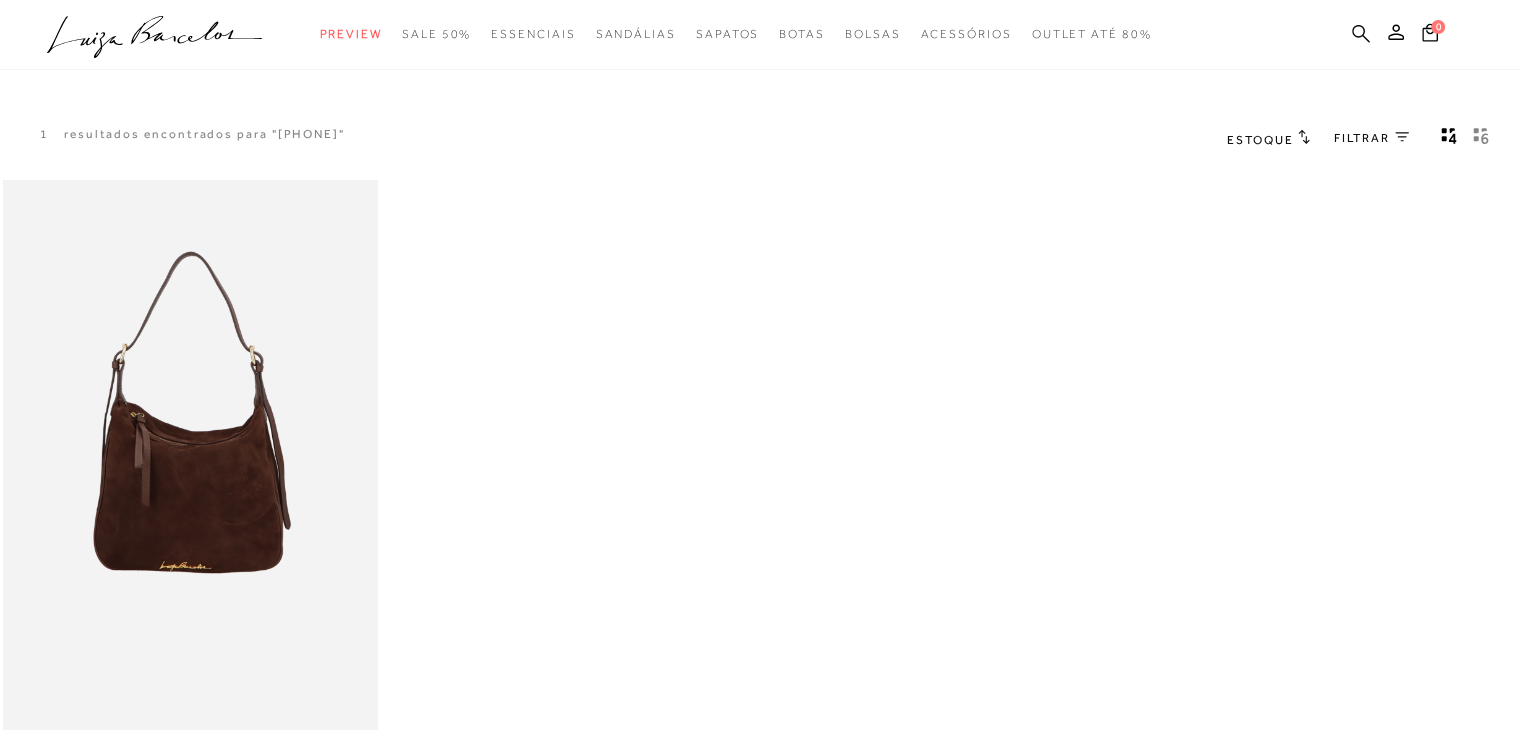 click 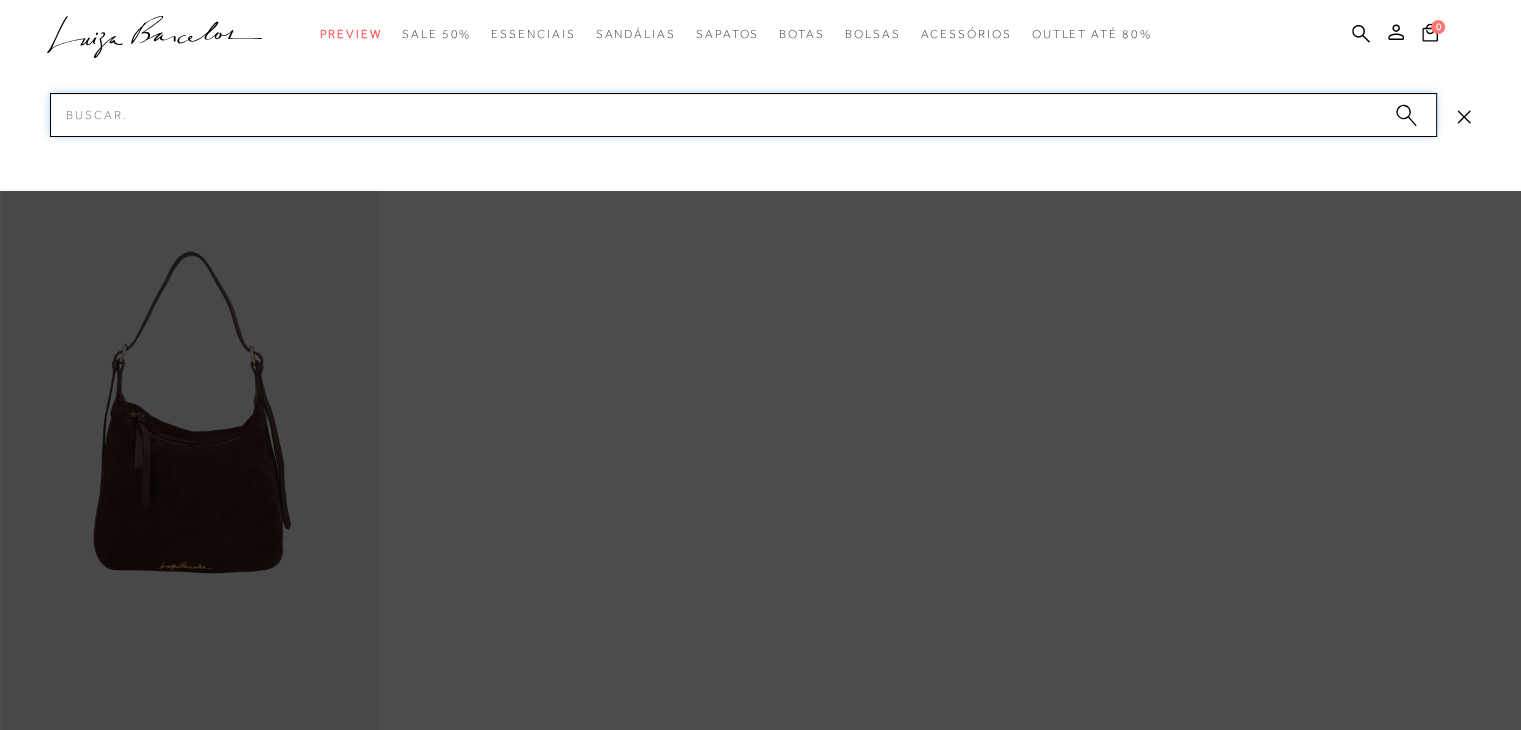 click on "Pesquisar" at bounding box center [743, 115] 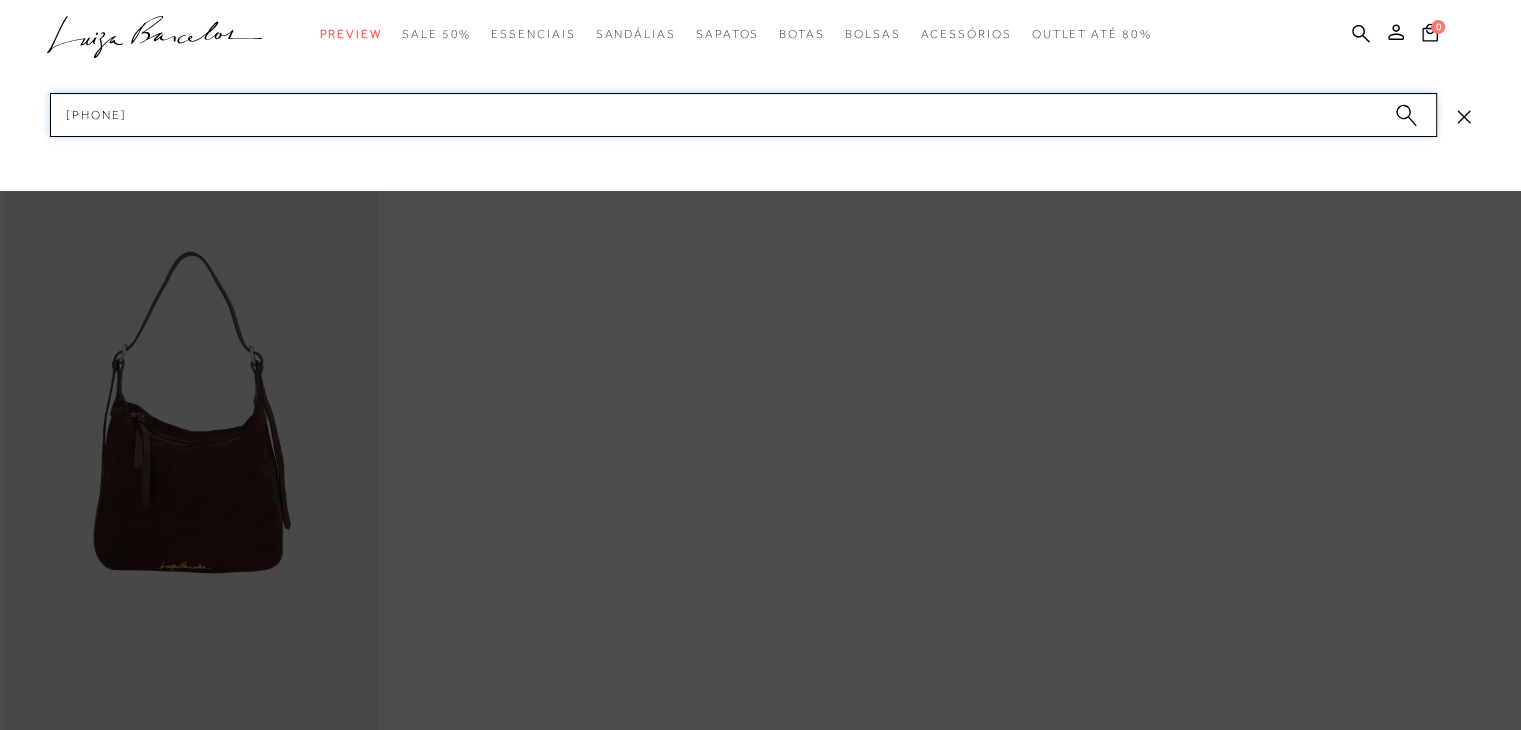 type on "131300412" 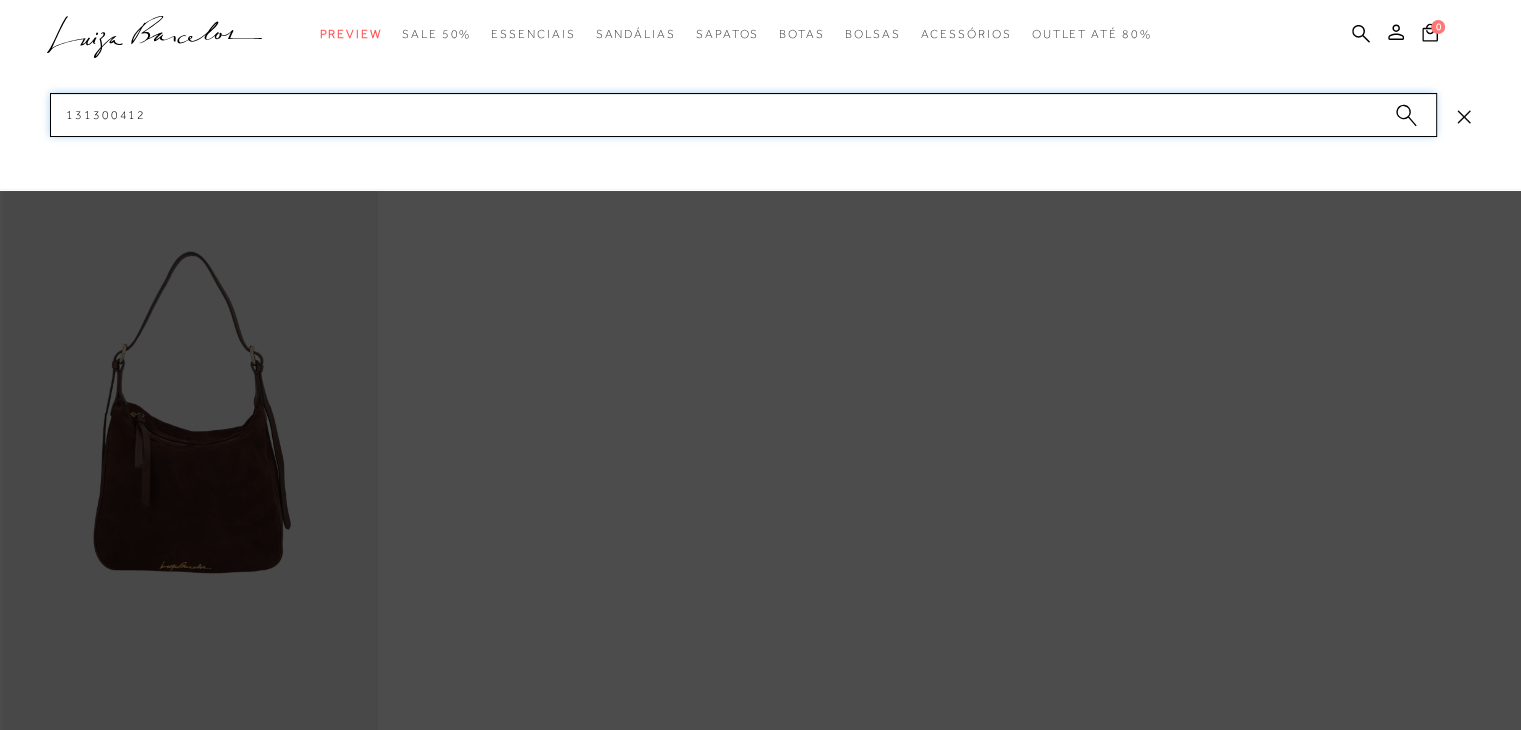 type 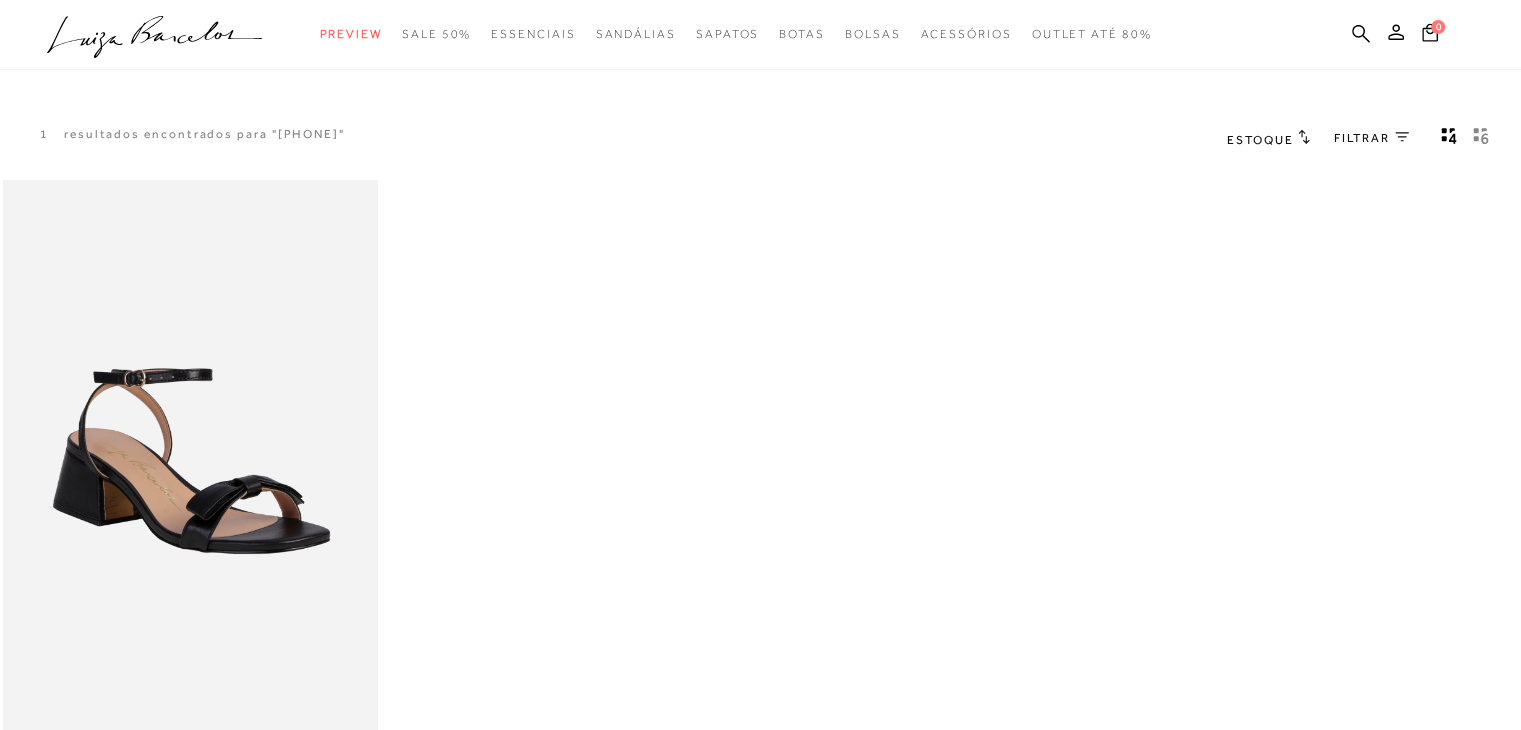scroll, scrollTop: 0, scrollLeft: 0, axis: both 